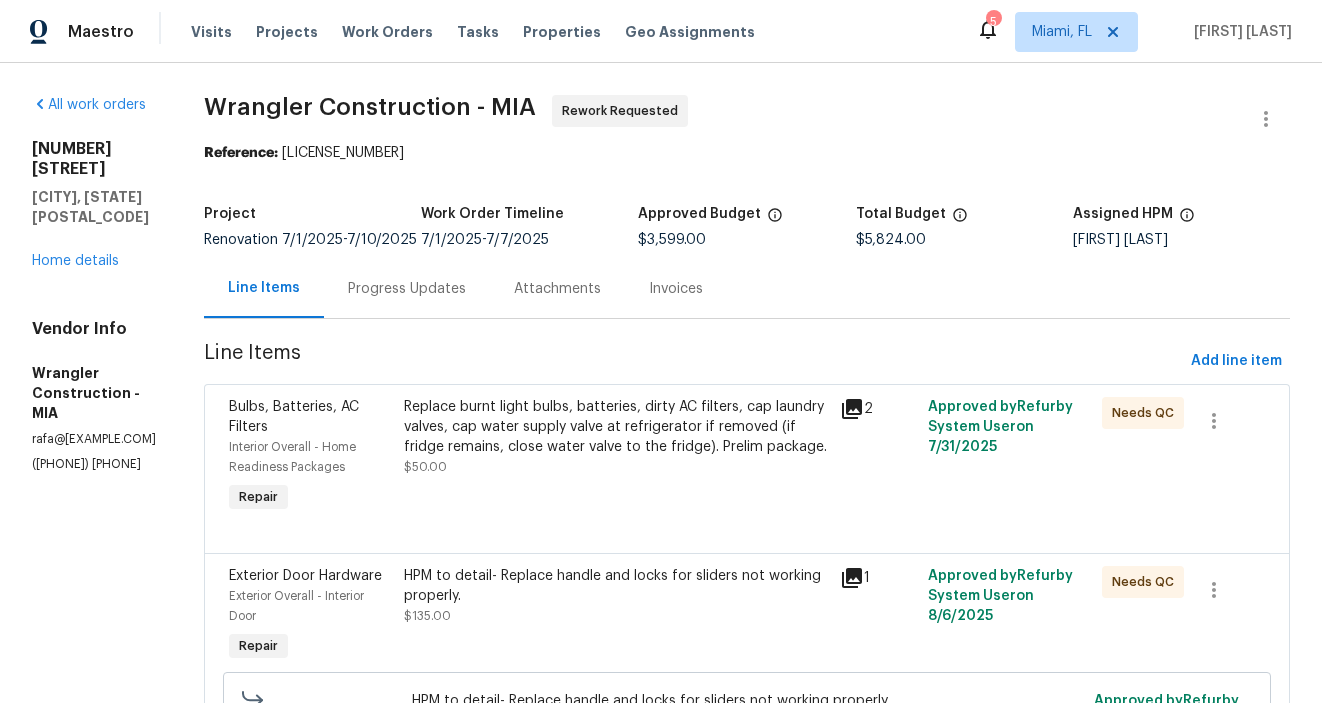 scroll, scrollTop: 0, scrollLeft: 0, axis: both 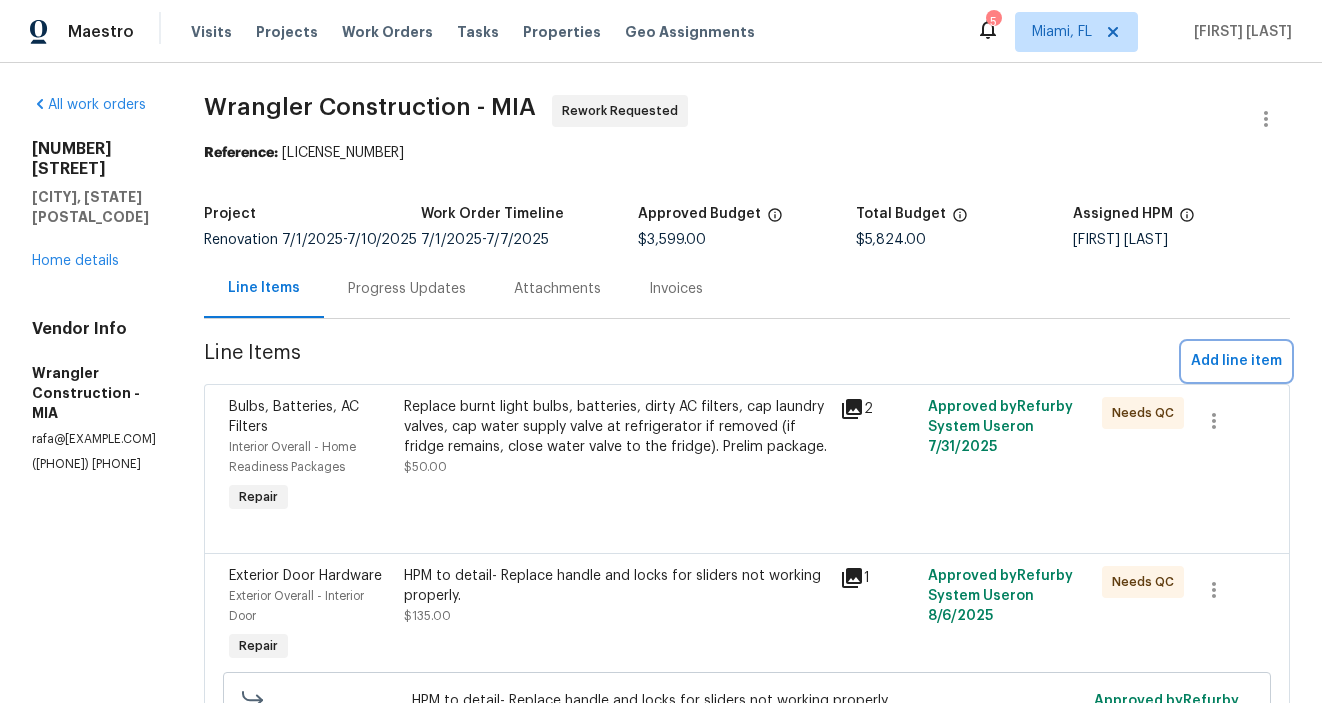 click on "Add line item" at bounding box center [1236, 361] 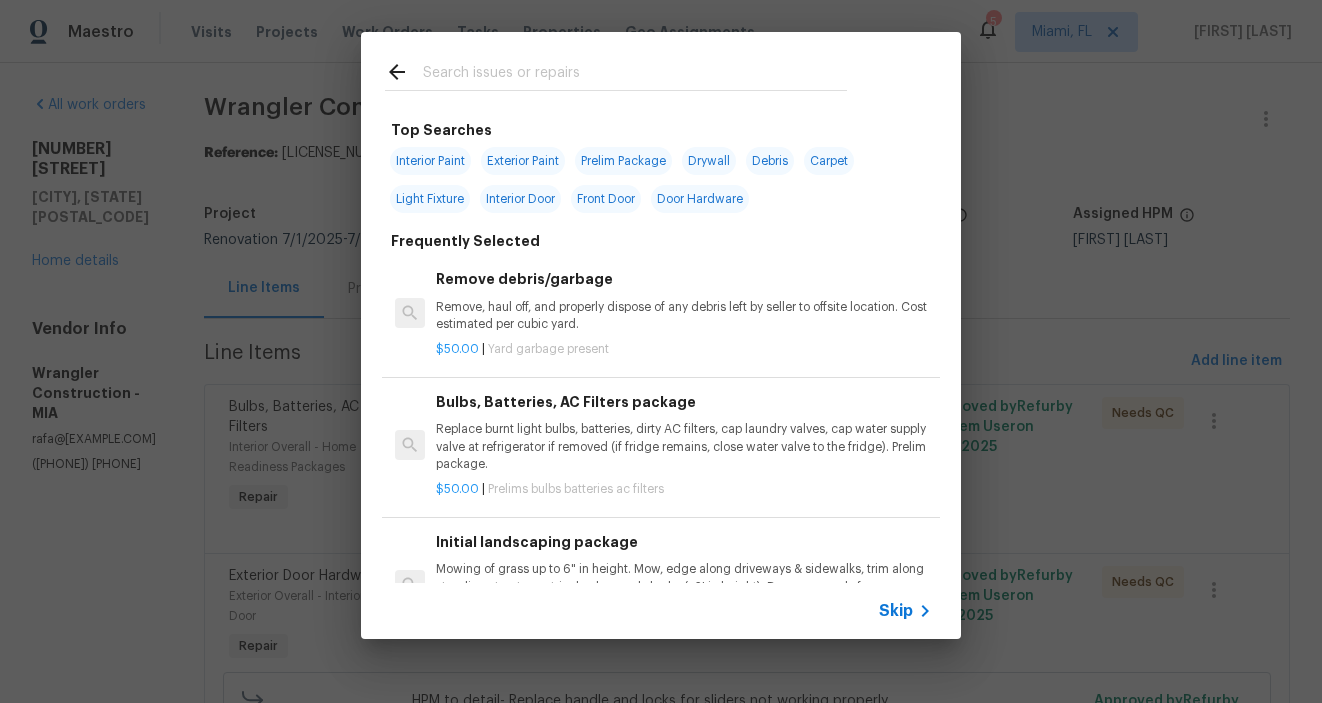 click at bounding box center (635, 75) 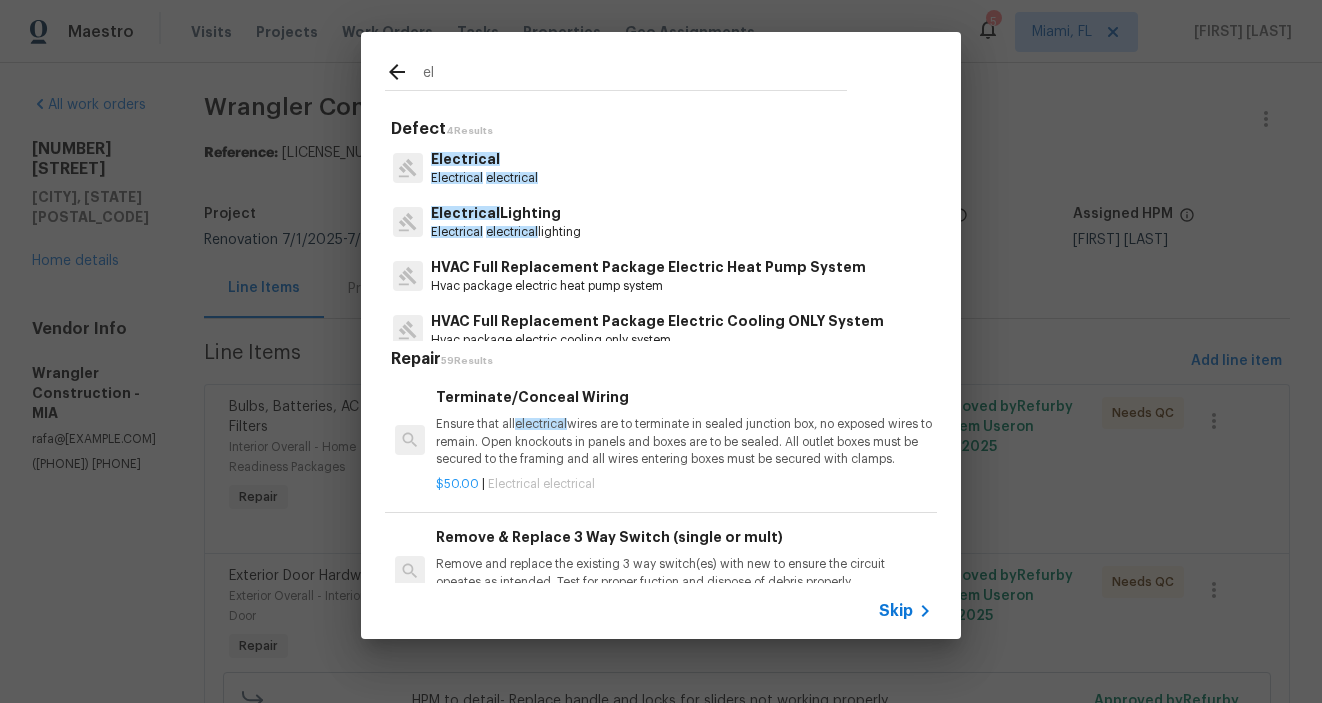 type on "e" 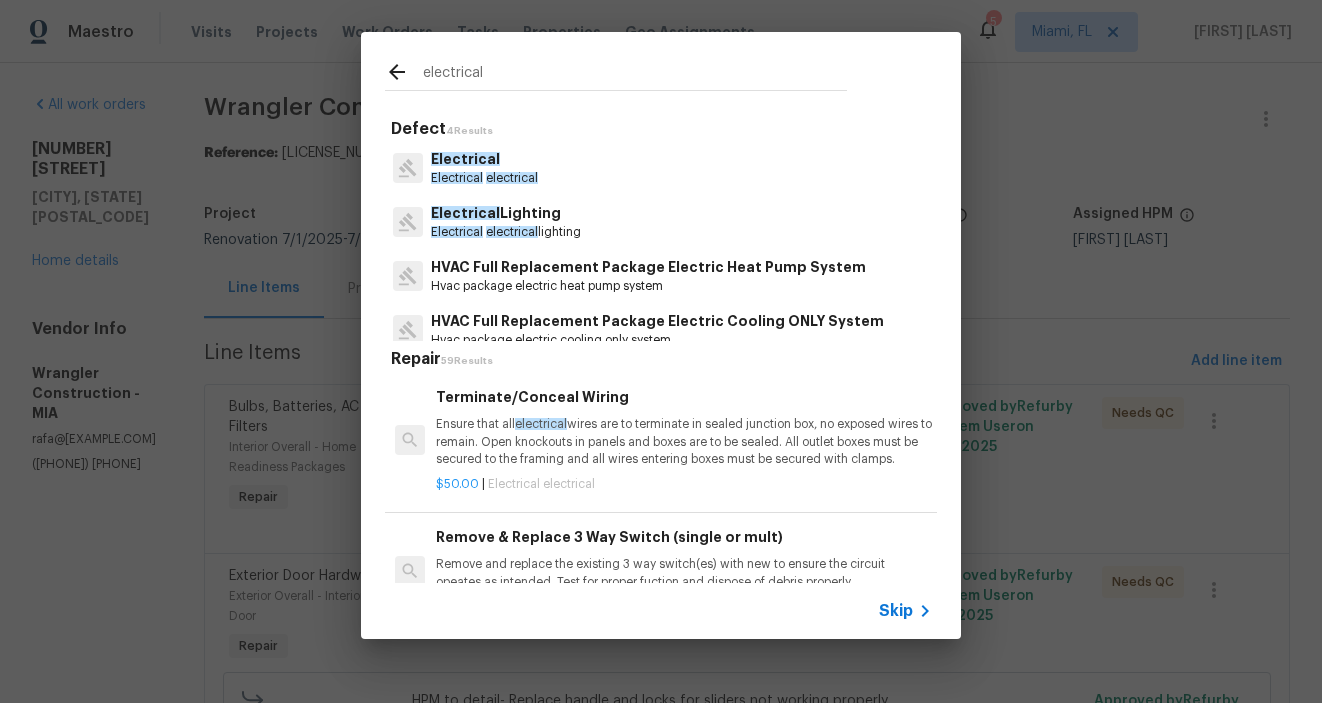 type on "electrical" 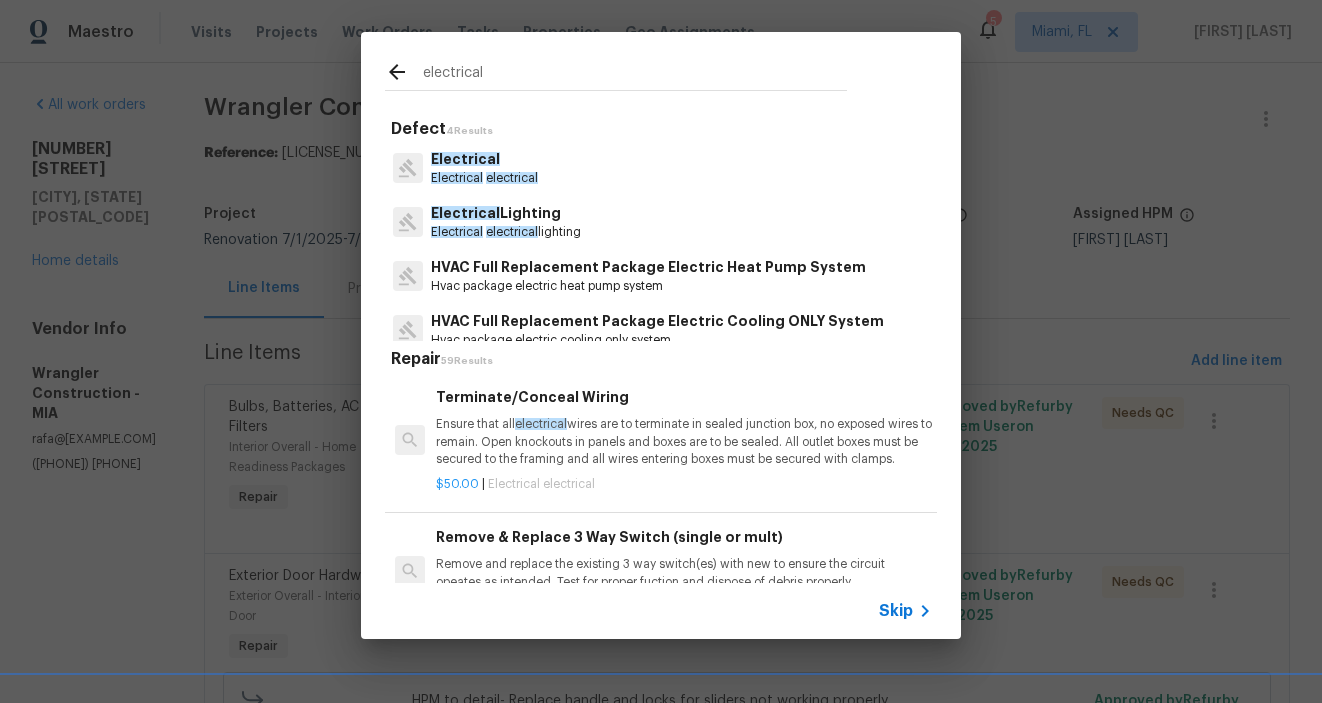 click on "Electrical" at bounding box center [484, 159] 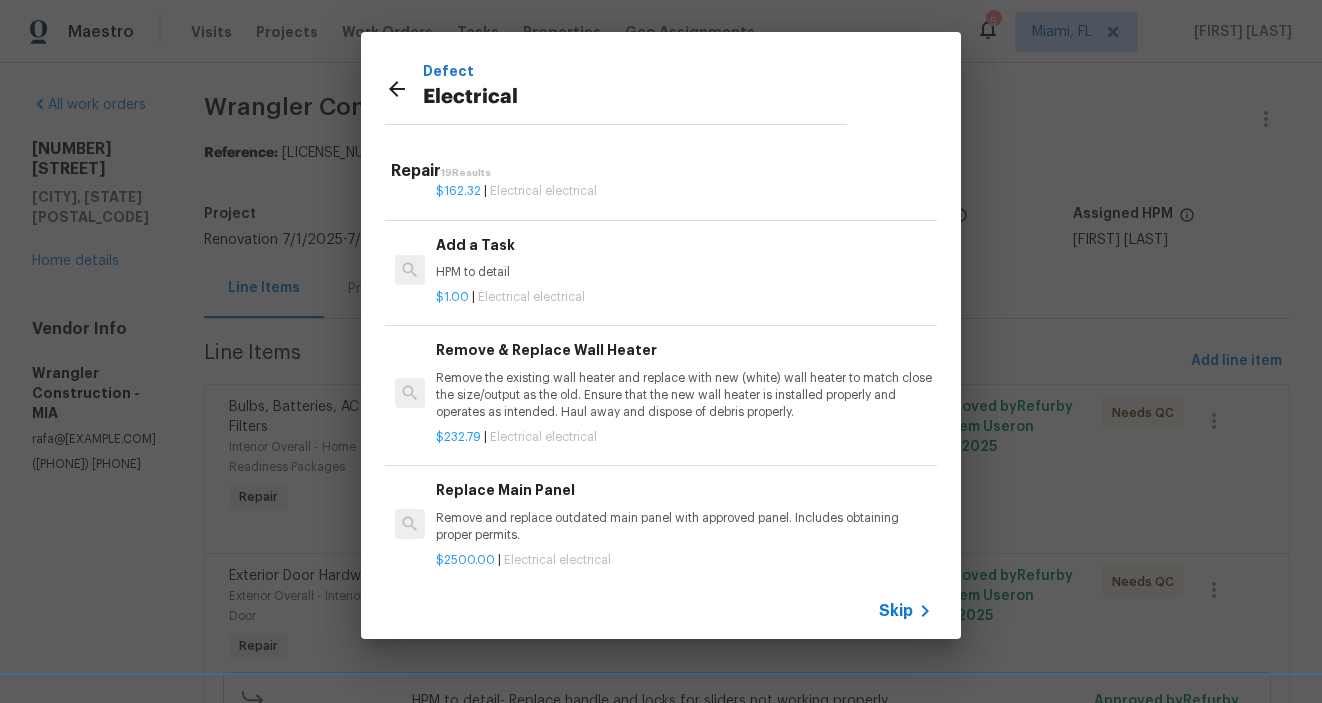 scroll, scrollTop: 1349, scrollLeft: 0, axis: vertical 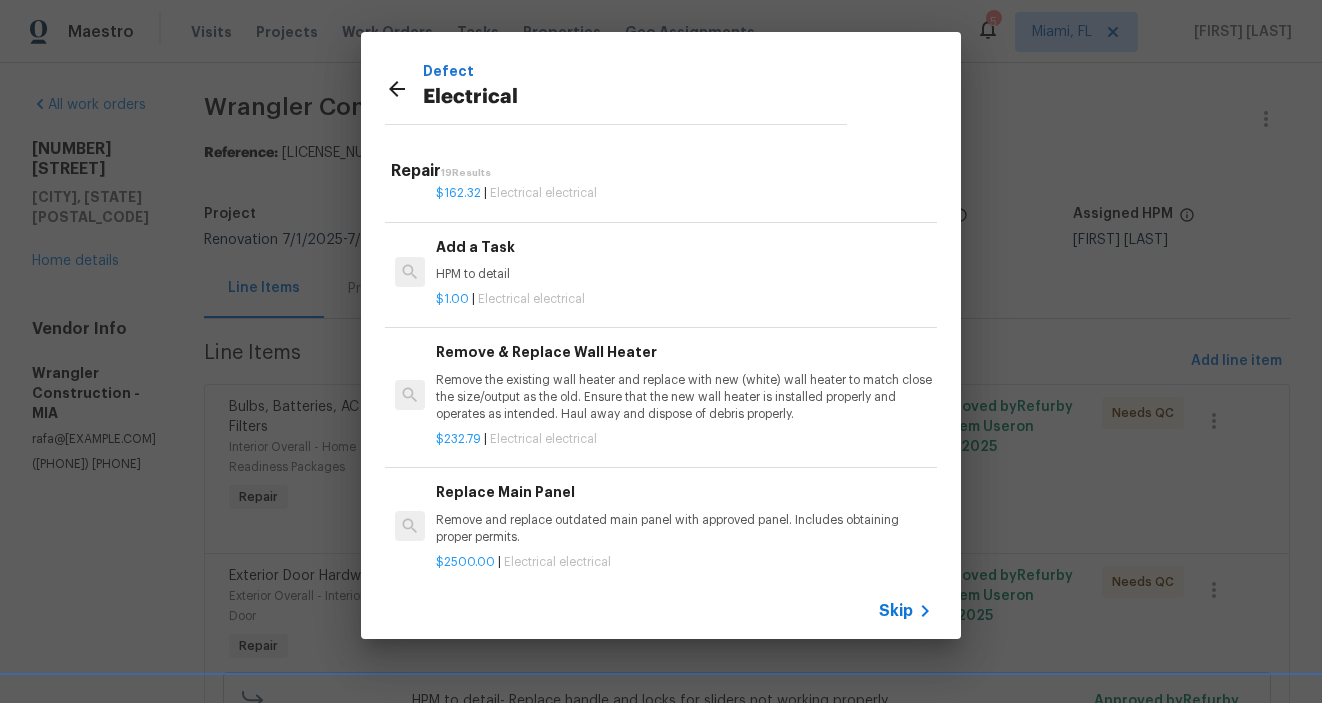 click on "$1.00   |   Electrical electrical" at bounding box center (684, 295) 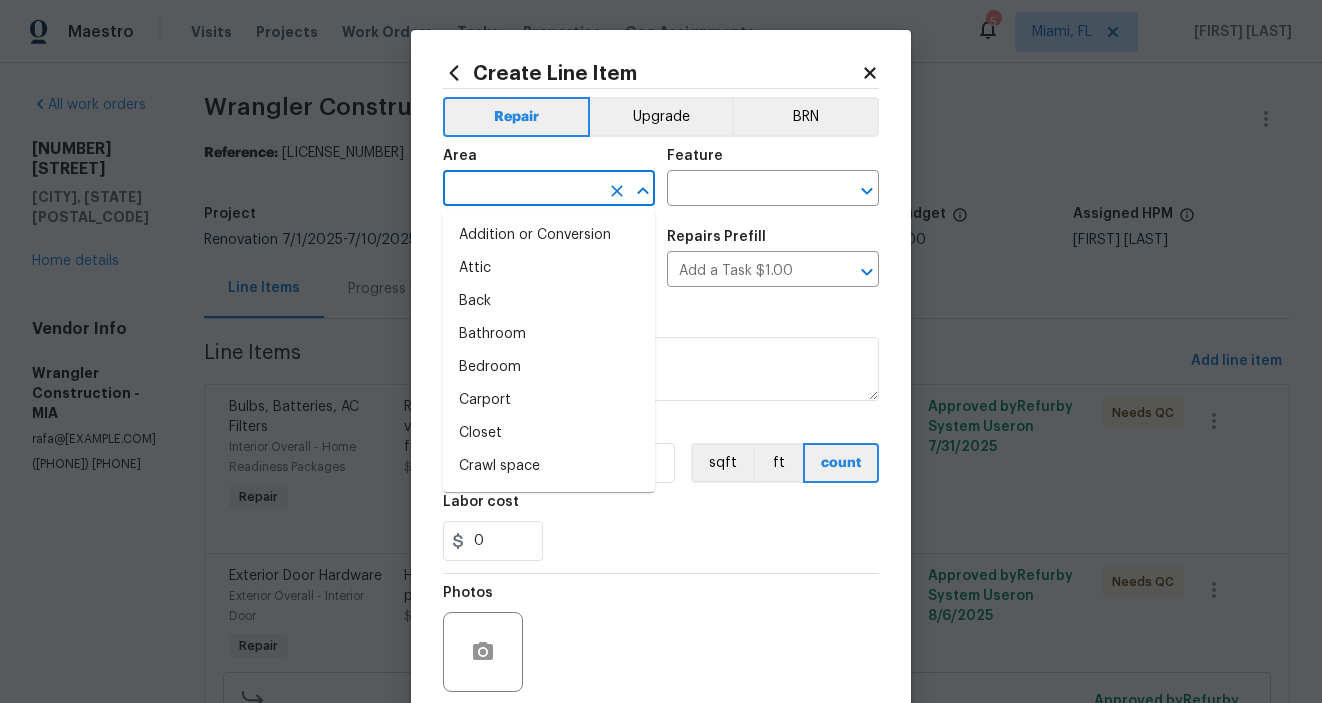 click at bounding box center (521, 190) 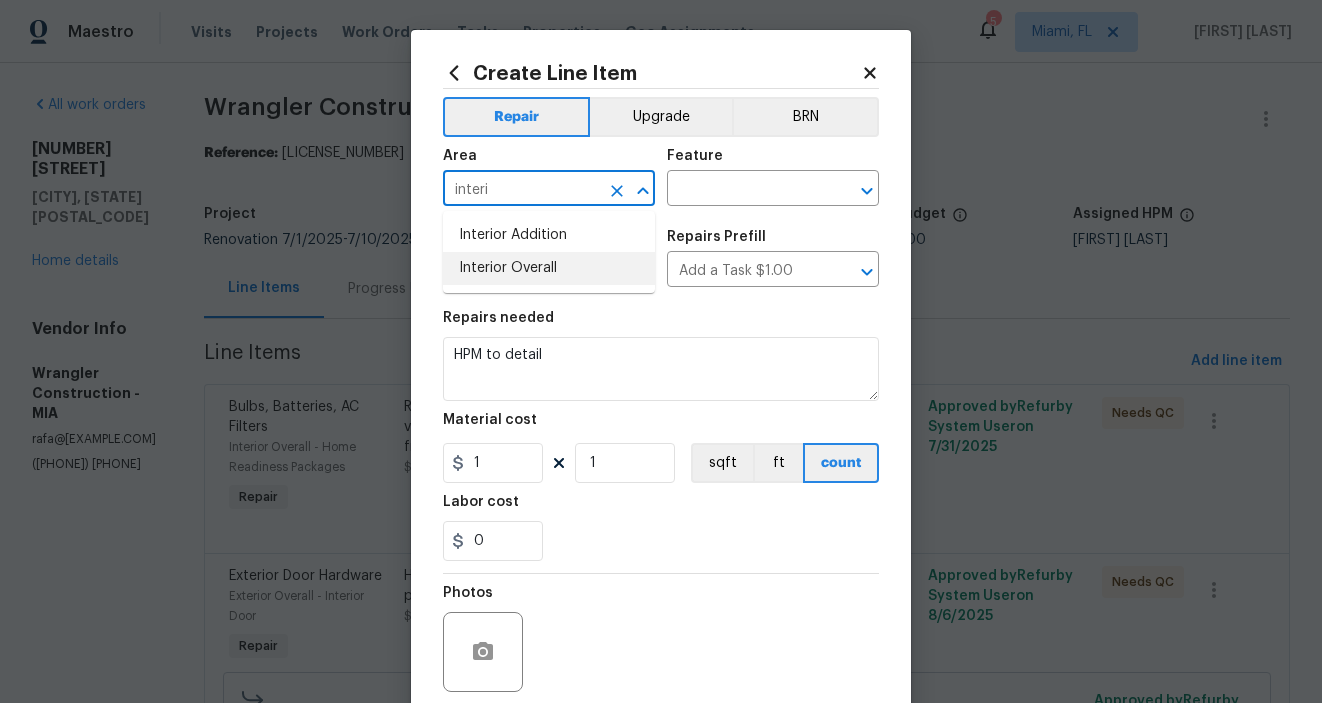 click on "Interior Overall" at bounding box center [549, 268] 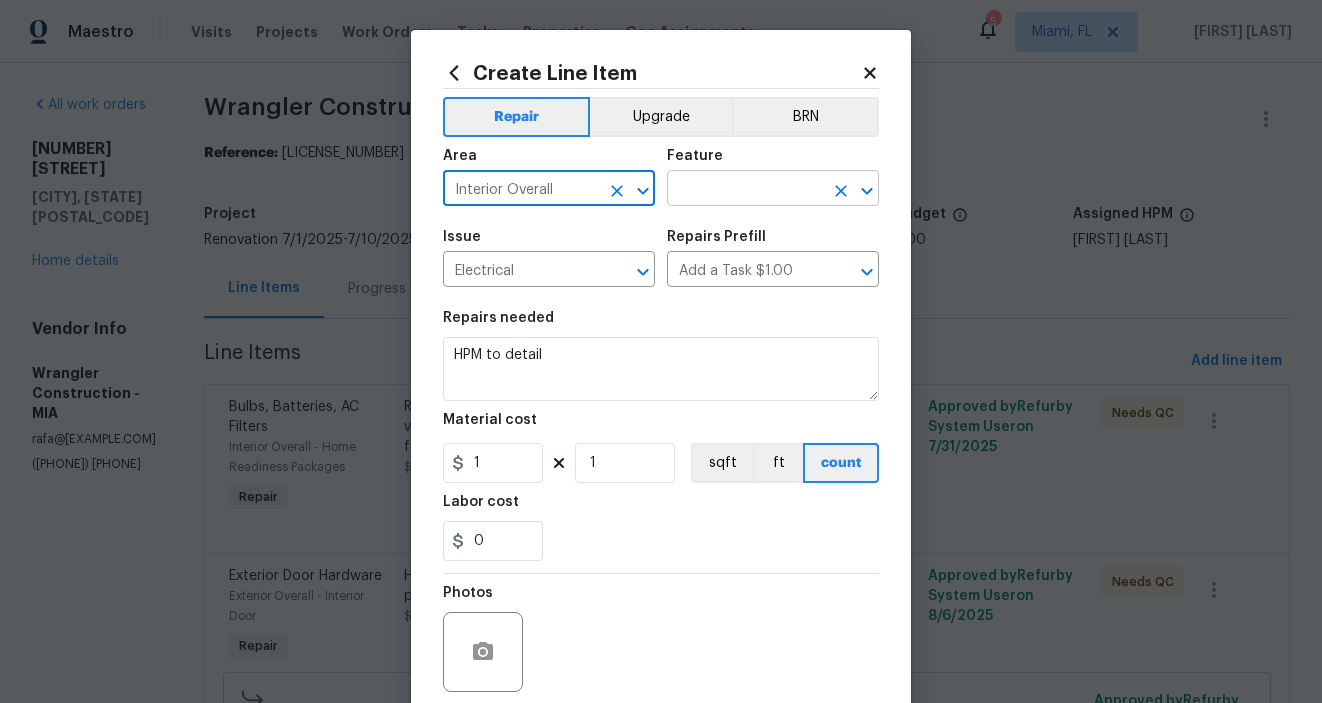 type on "Interior Overall" 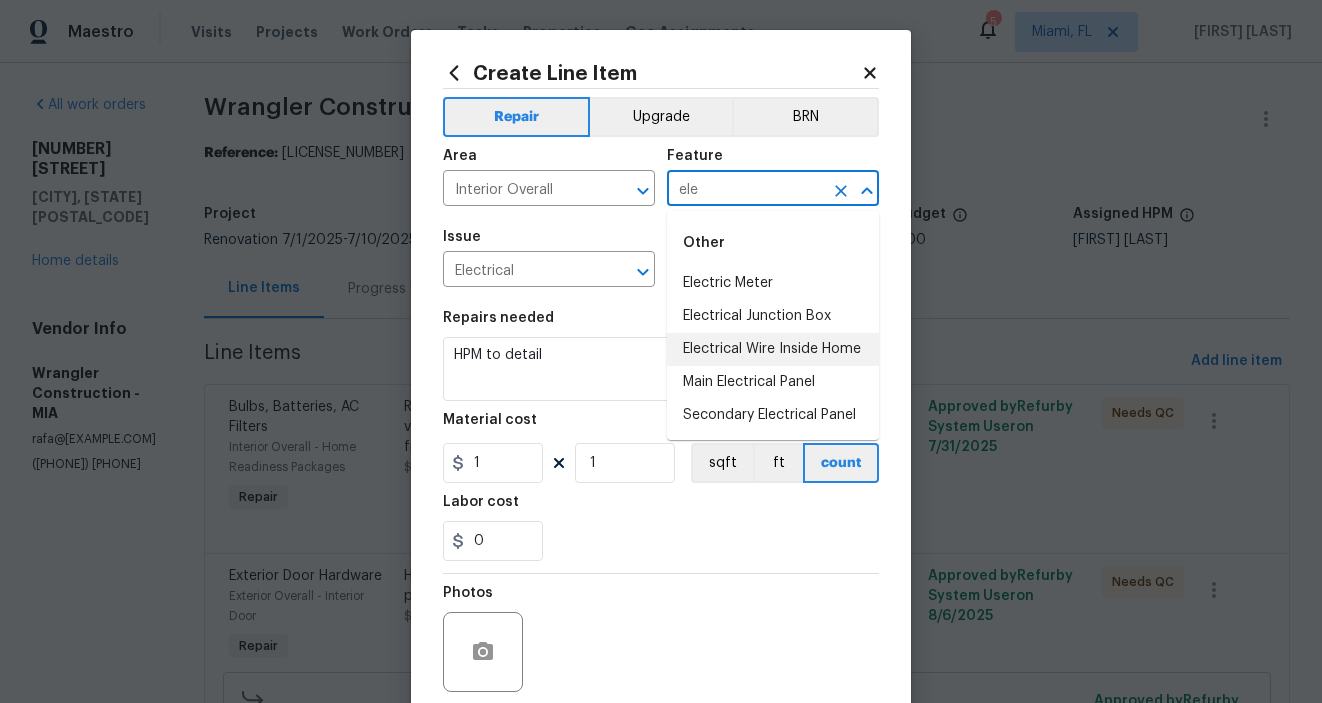 click on "Electrical Wire Inside Home" at bounding box center [773, 349] 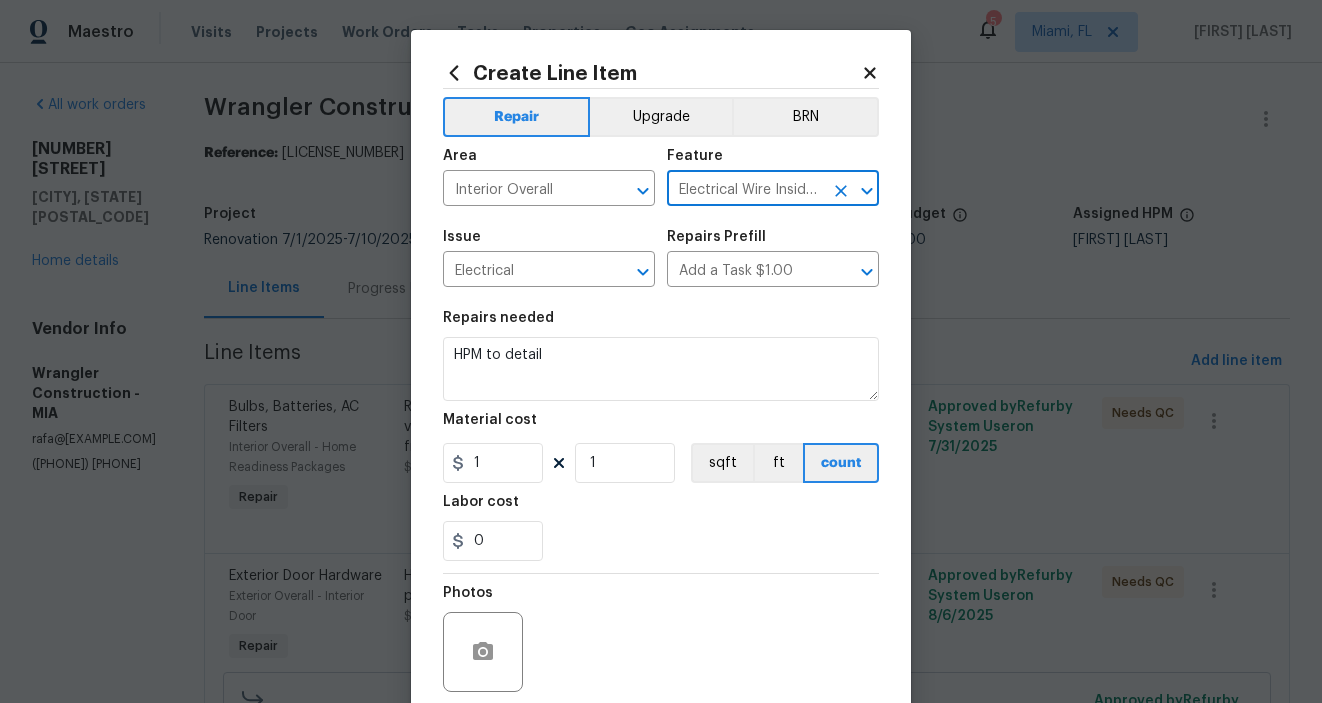 type on "Electrical Wire Inside Home" 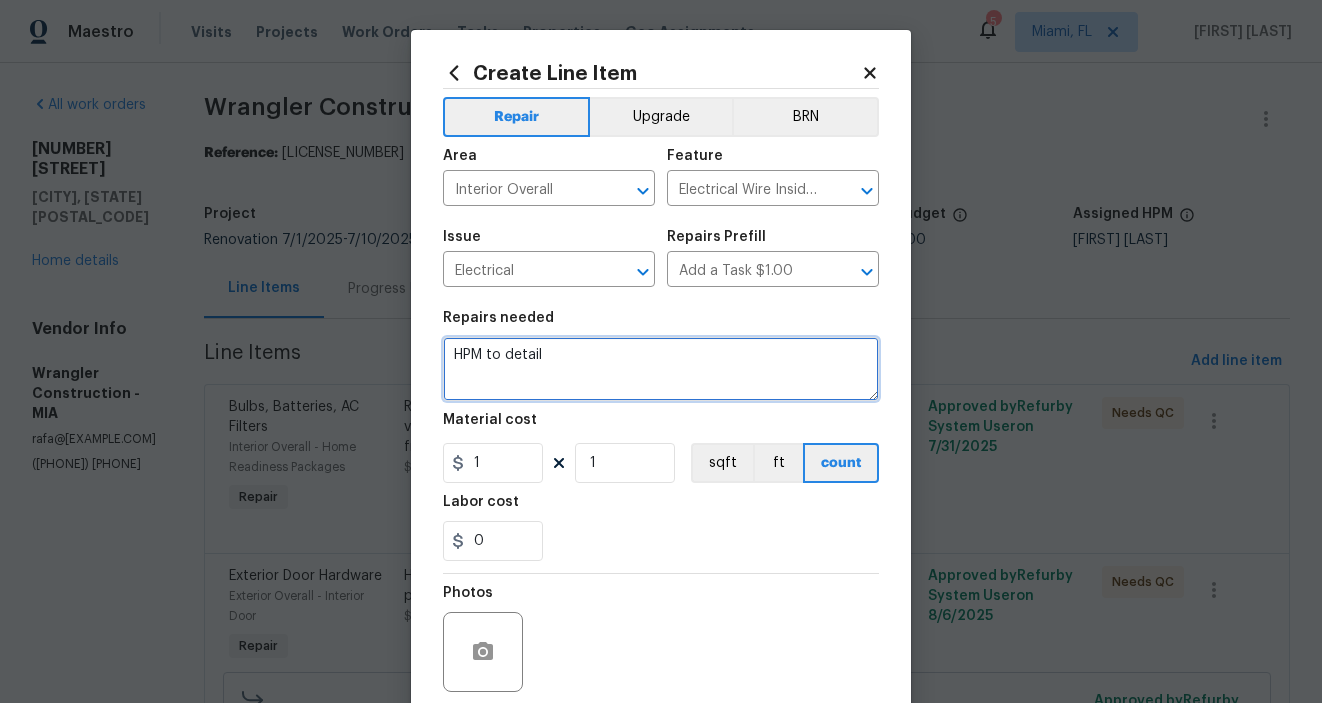 click on "HPM to detail" at bounding box center [661, 369] 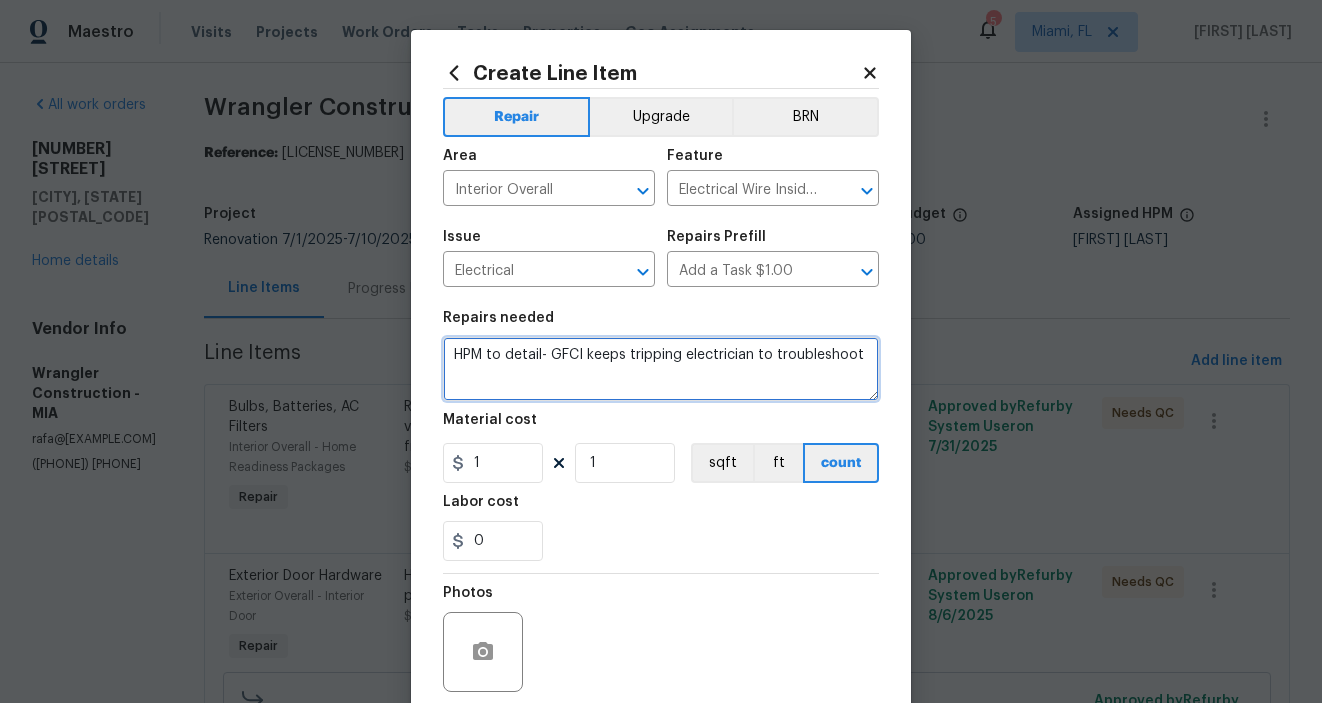 click on "HPM to detail- GFCI keeps tripping electrician to troubleshoot" at bounding box center [661, 369] 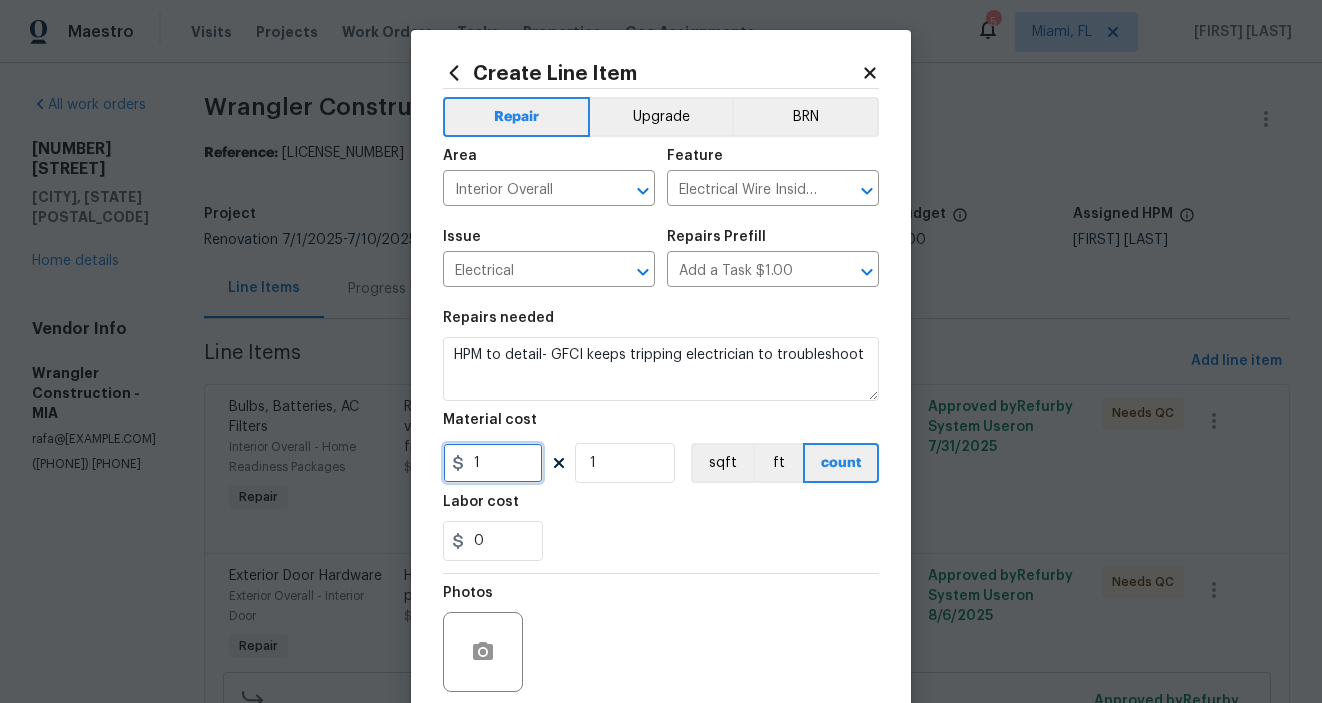 click on "1" at bounding box center (493, 463) 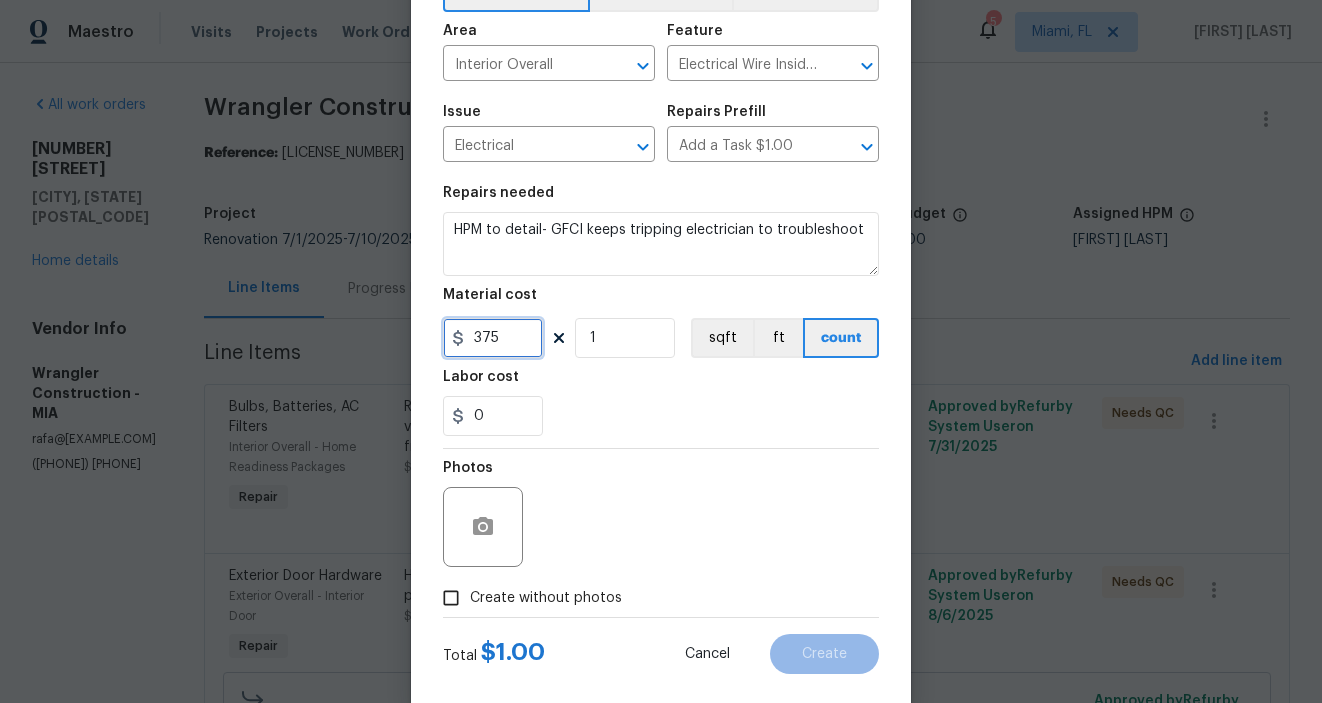 scroll, scrollTop: 134, scrollLeft: 0, axis: vertical 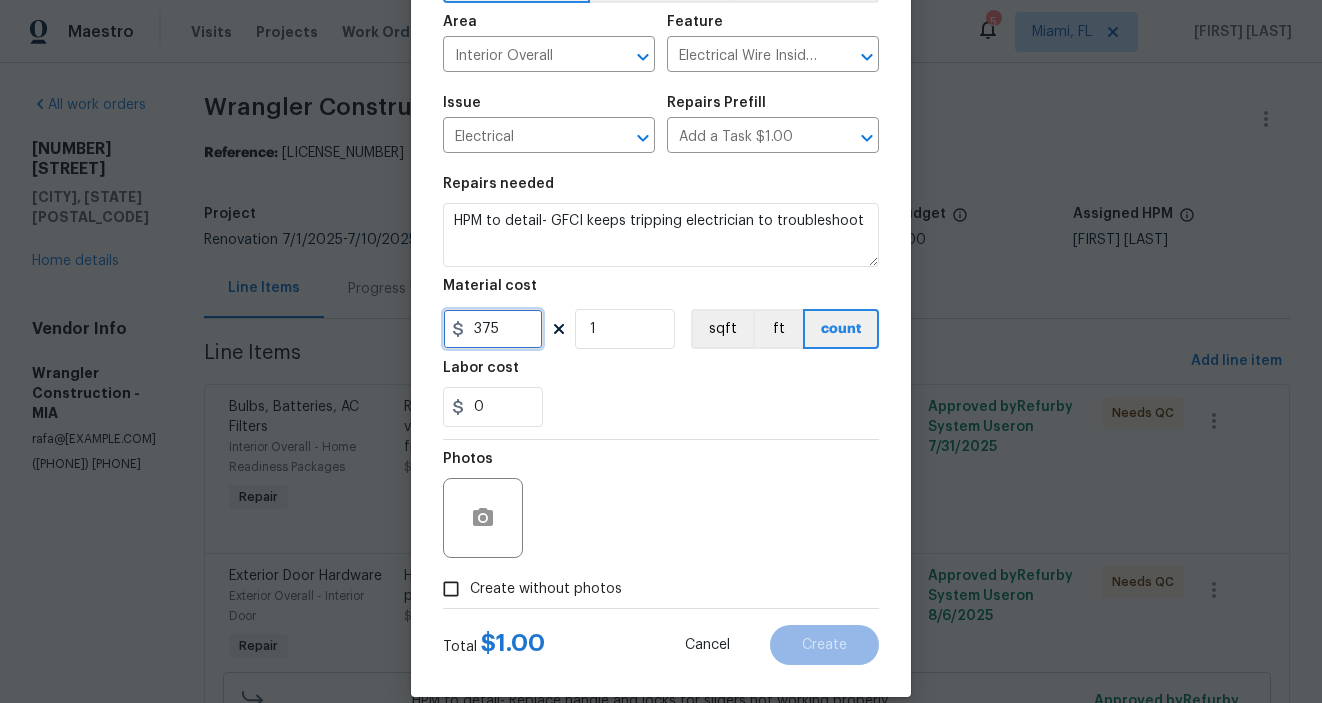 type on "375" 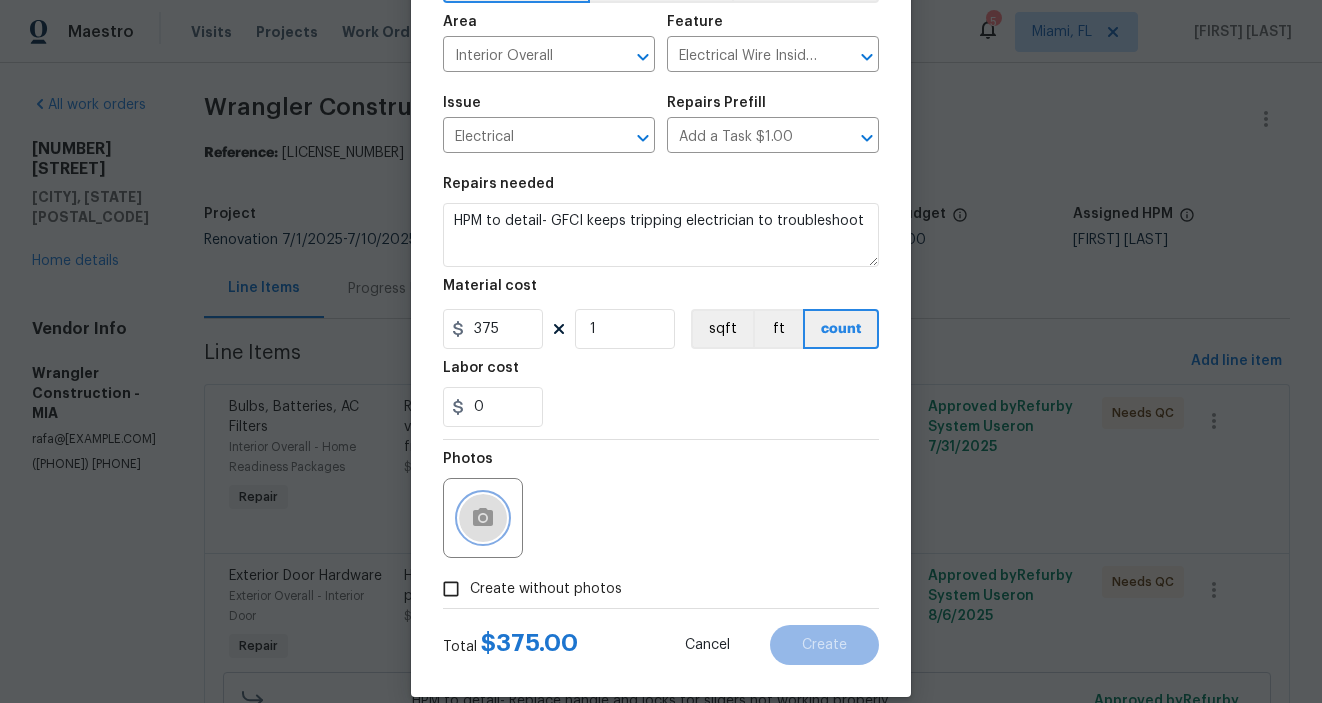 click at bounding box center (483, 518) 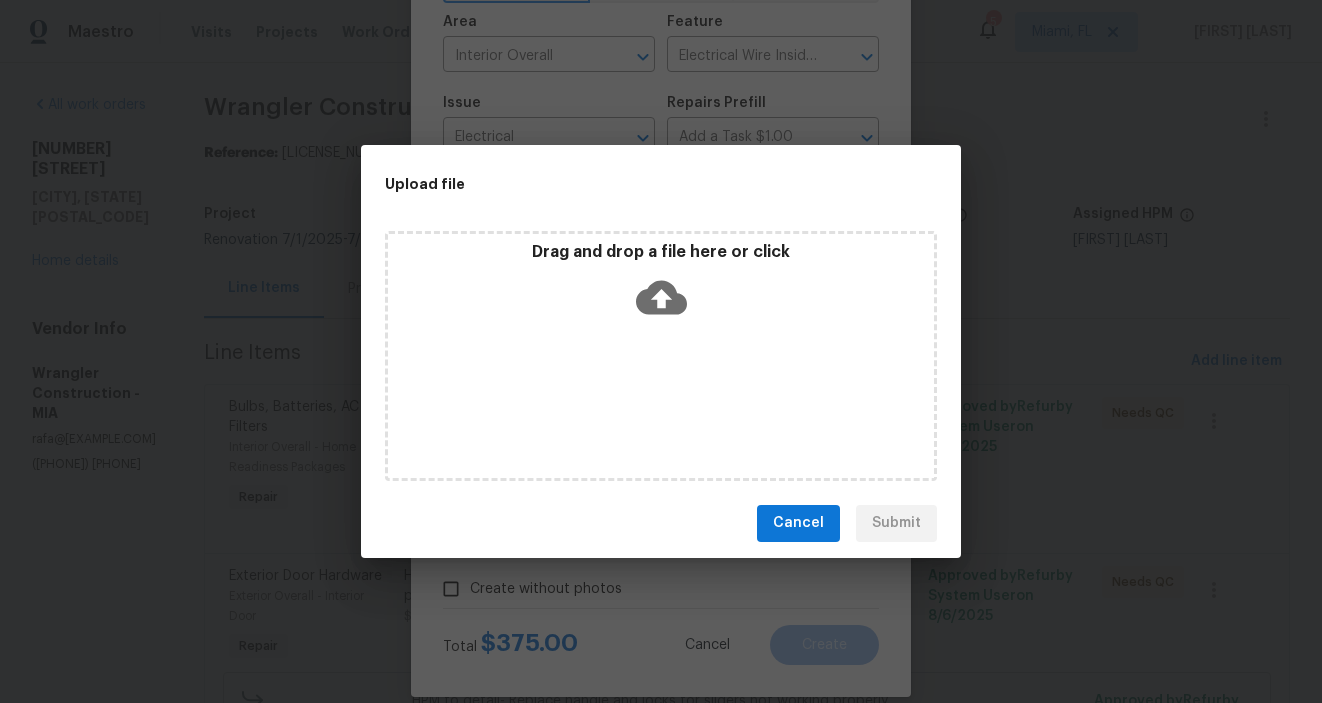 click 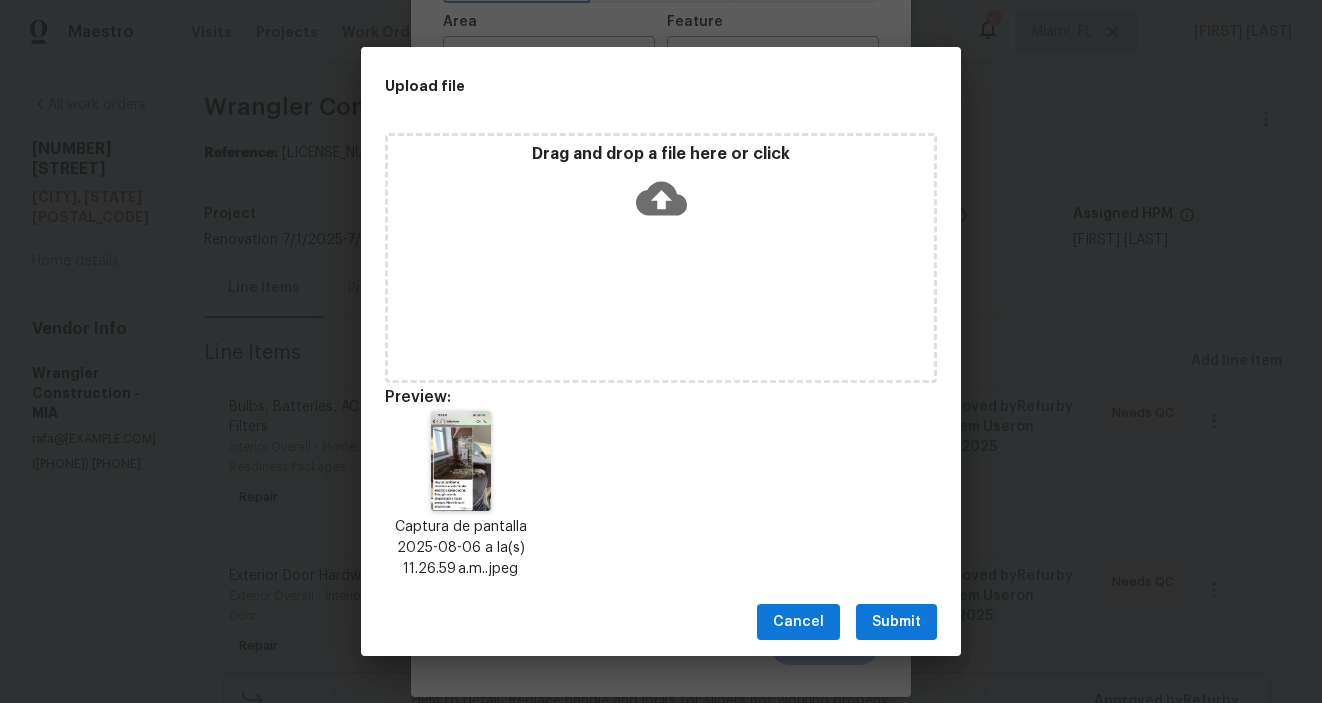 click on "Submit" at bounding box center [896, 622] 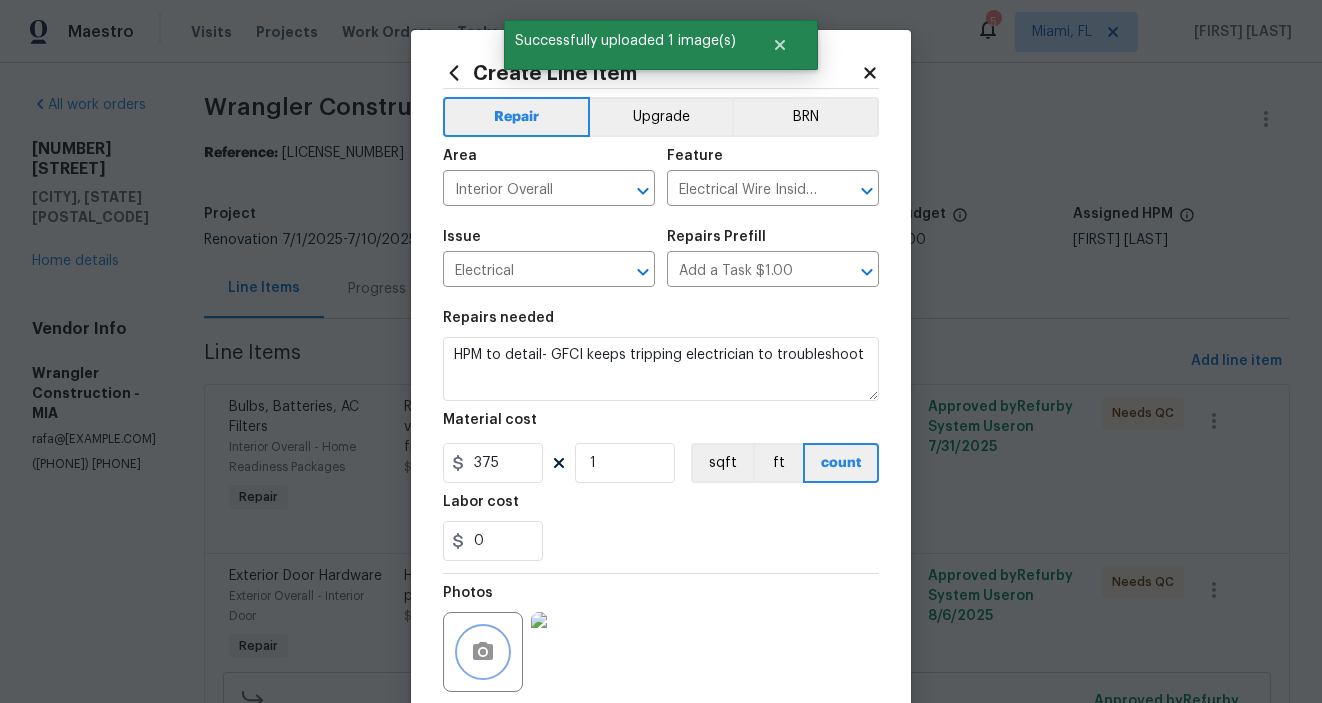 scroll, scrollTop: 159, scrollLeft: 0, axis: vertical 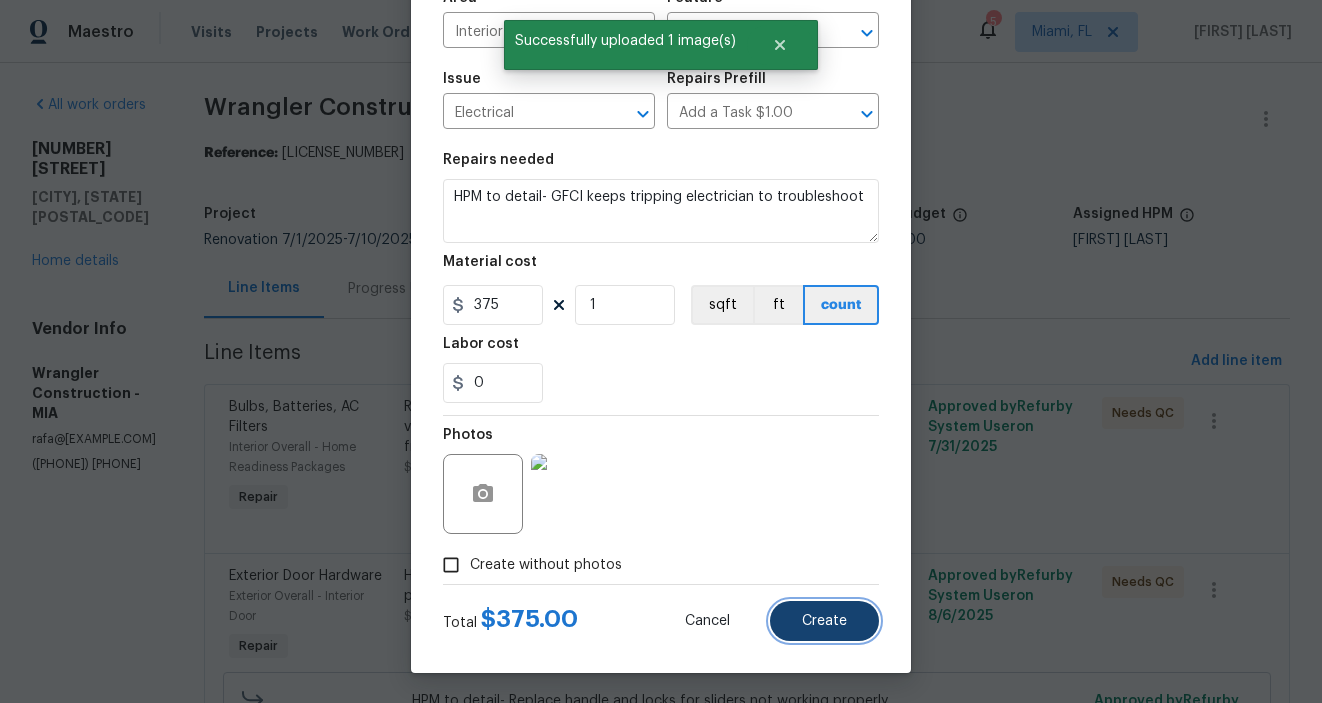 click on "Create" at bounding box center (824, 621) 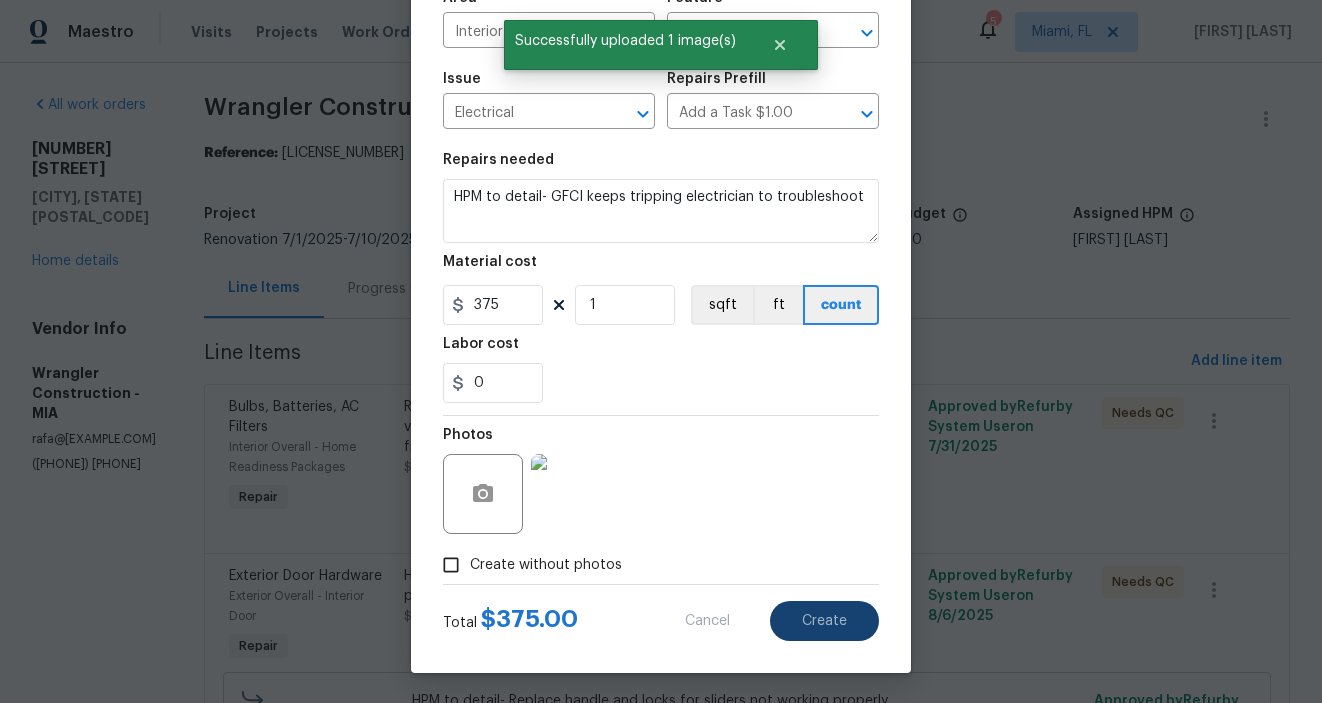 type 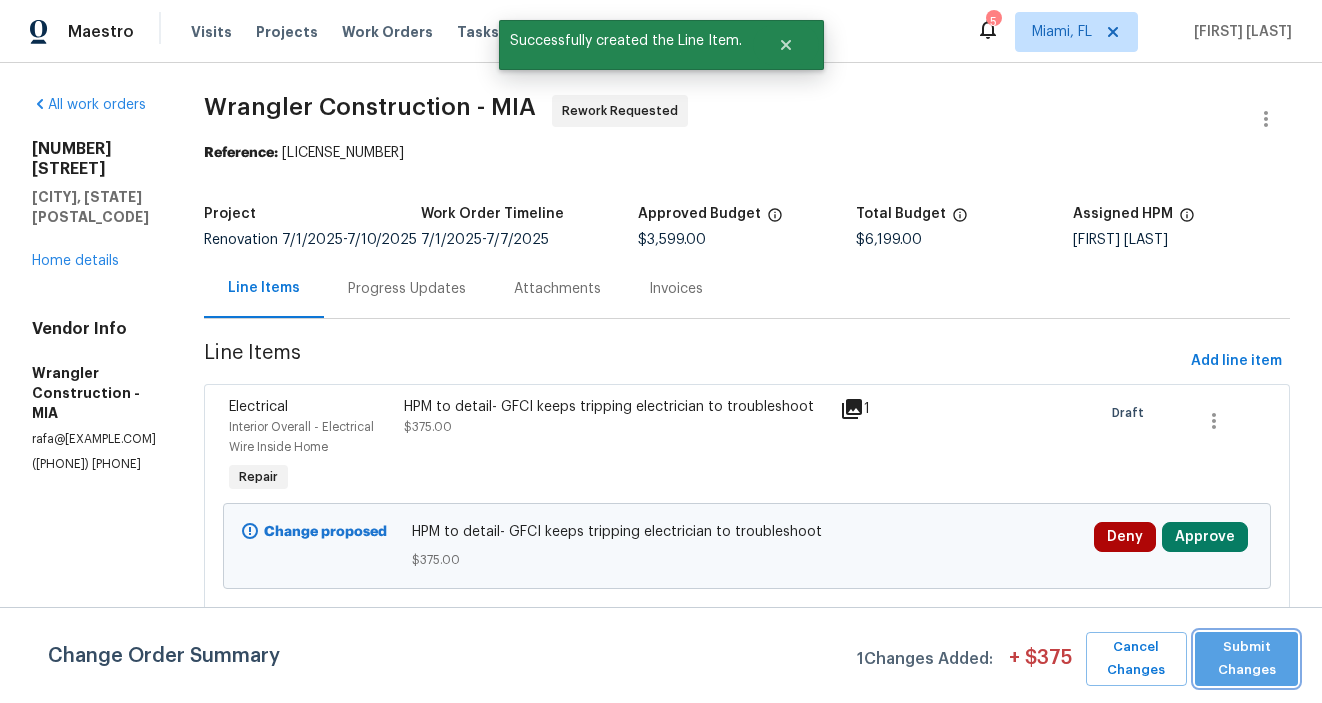 click on "Submit Changes" at bounding box center (1246, 659) 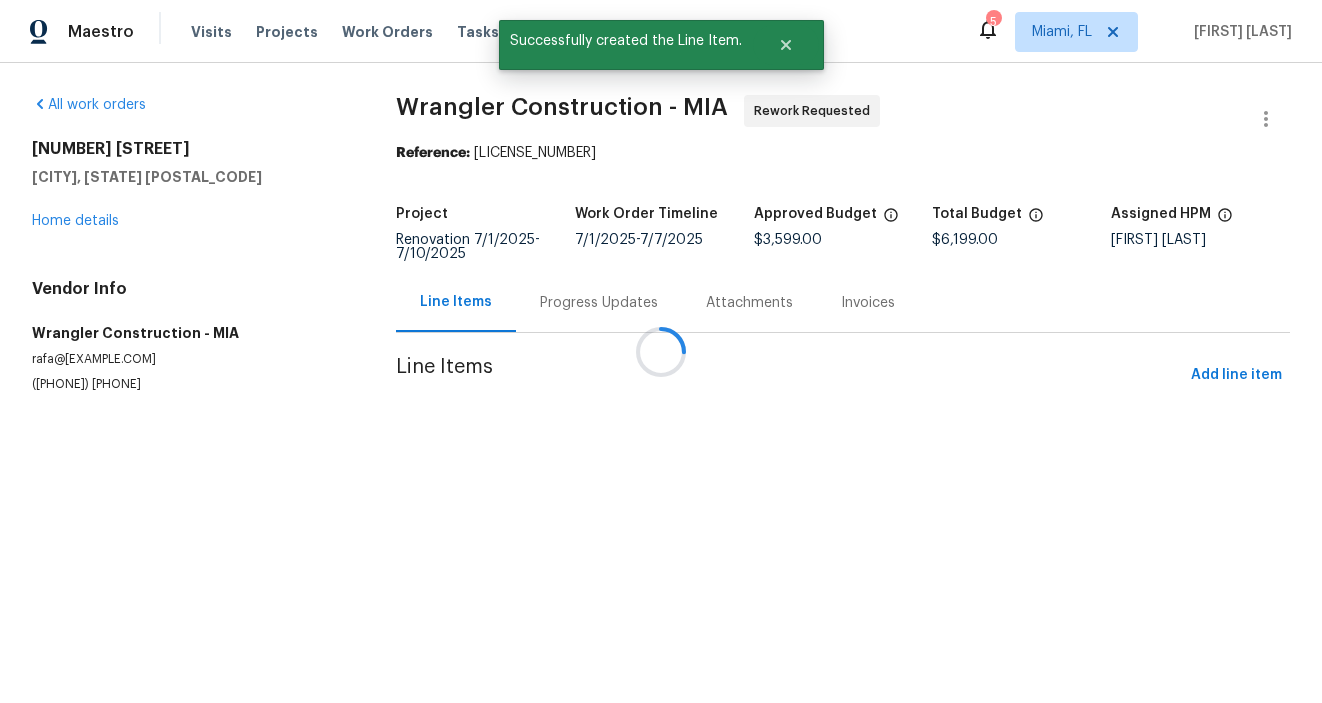 click at bounding box center (661, 351) 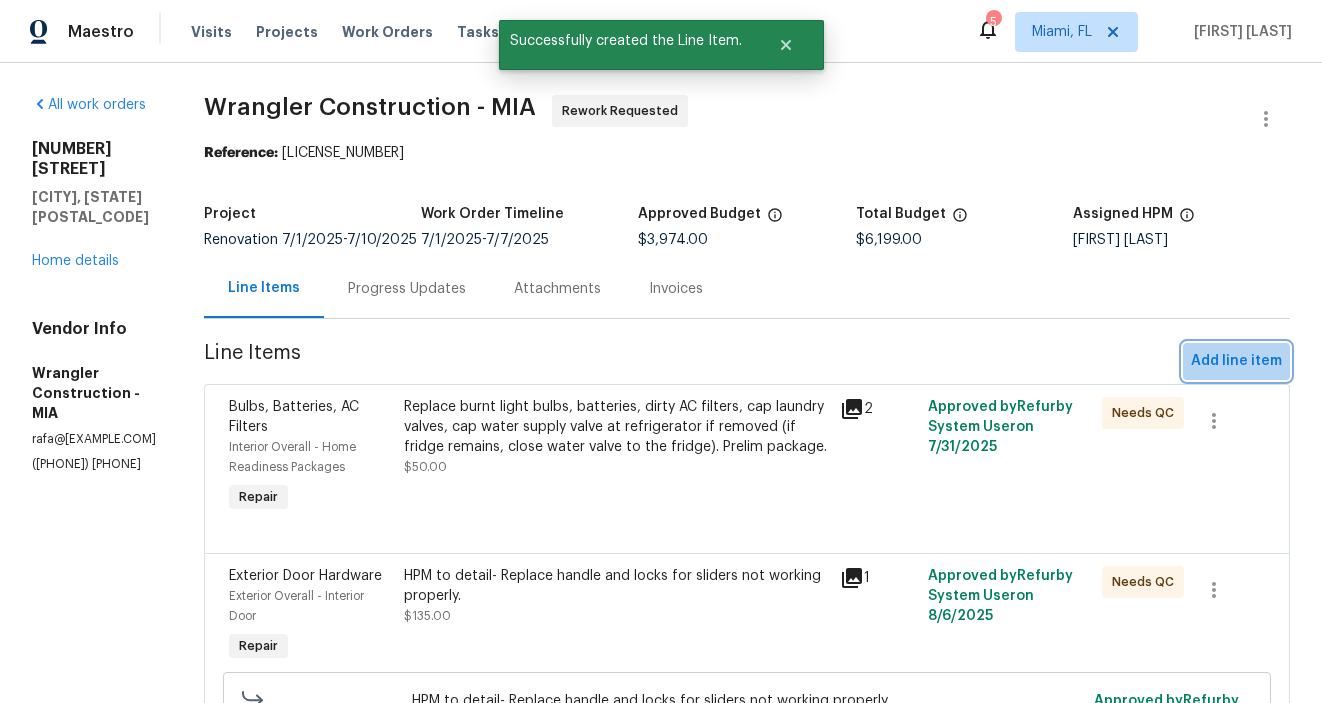 click on "Add line item" at bounding box center [1236, 361] 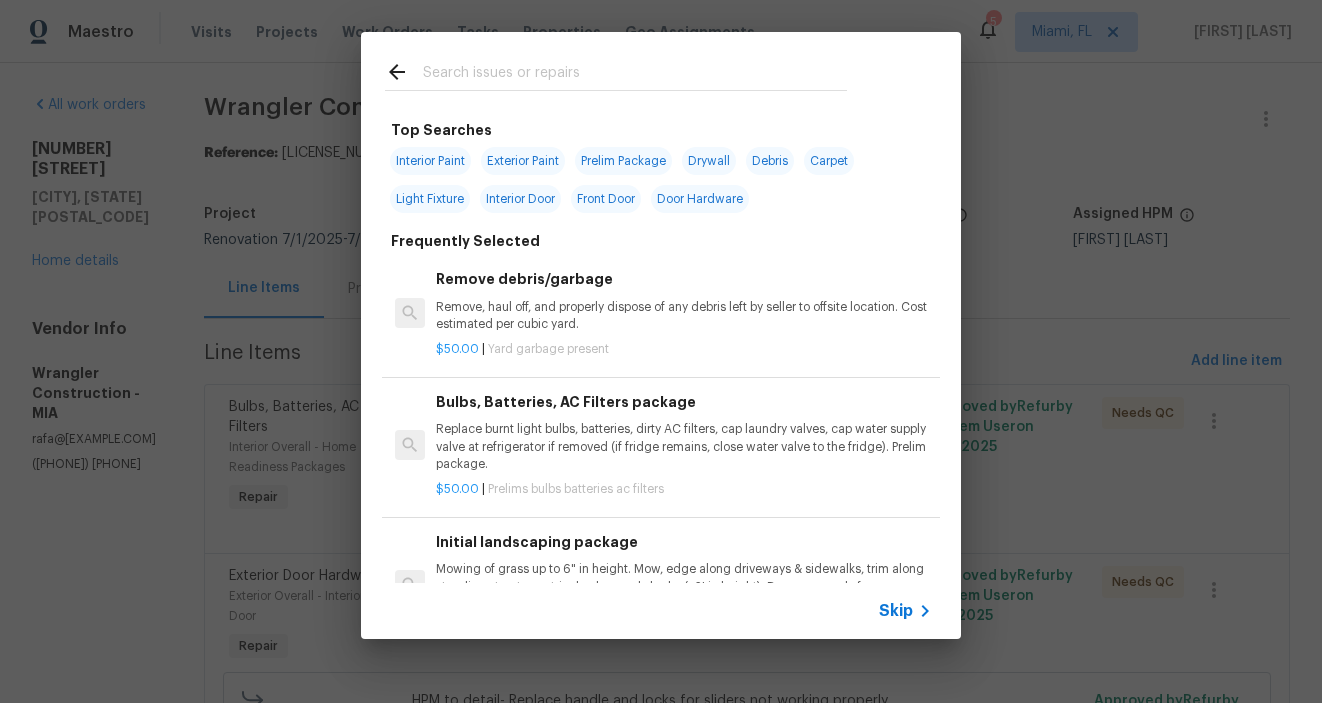 click at bounding box center (635, 75) 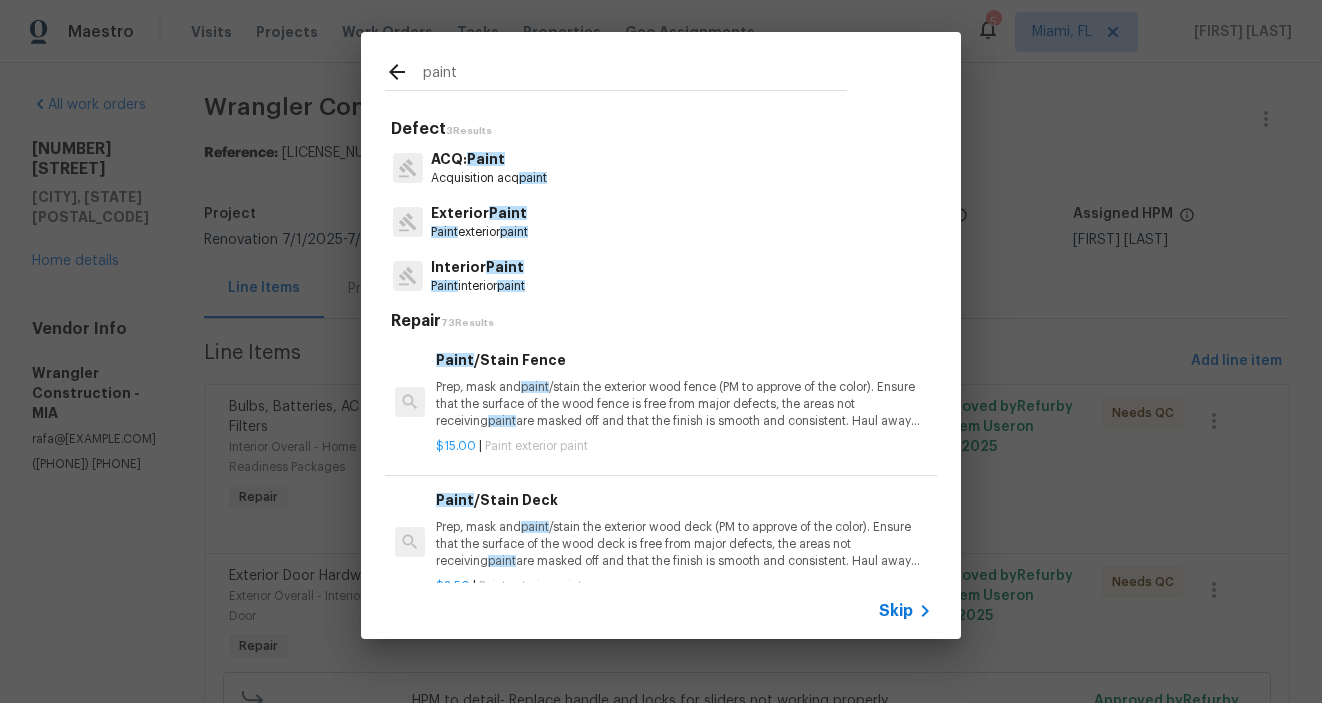 type on "paint" 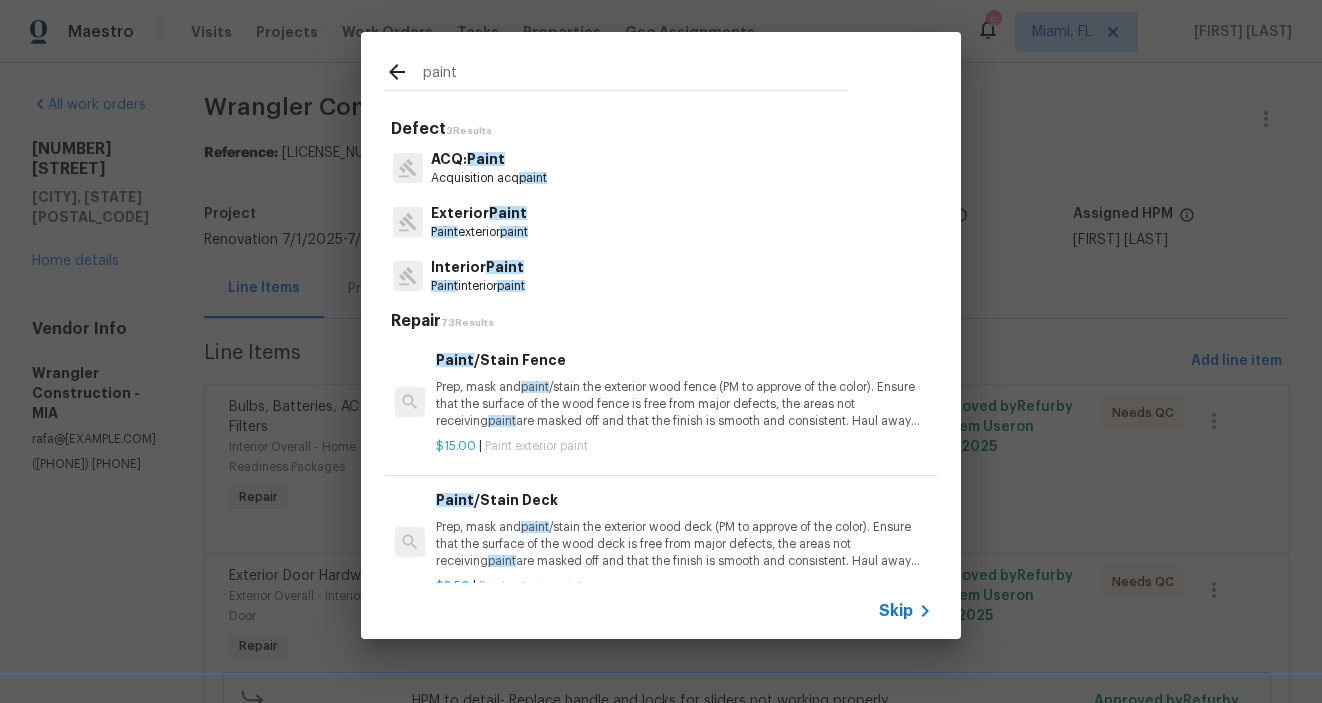 click on "Interior  Paint" at bounding box center (478, 267) 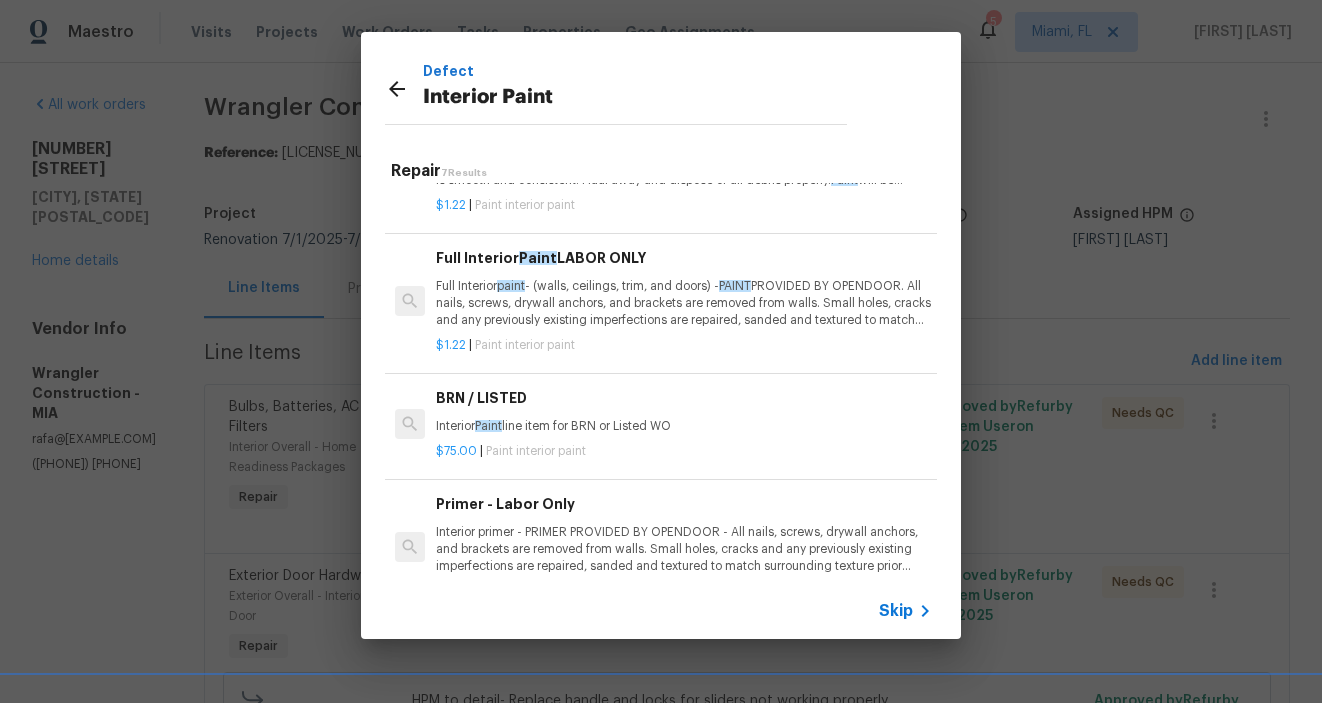 scroll, scrollTop: 346, scrollLeft: 0, axis: vertical 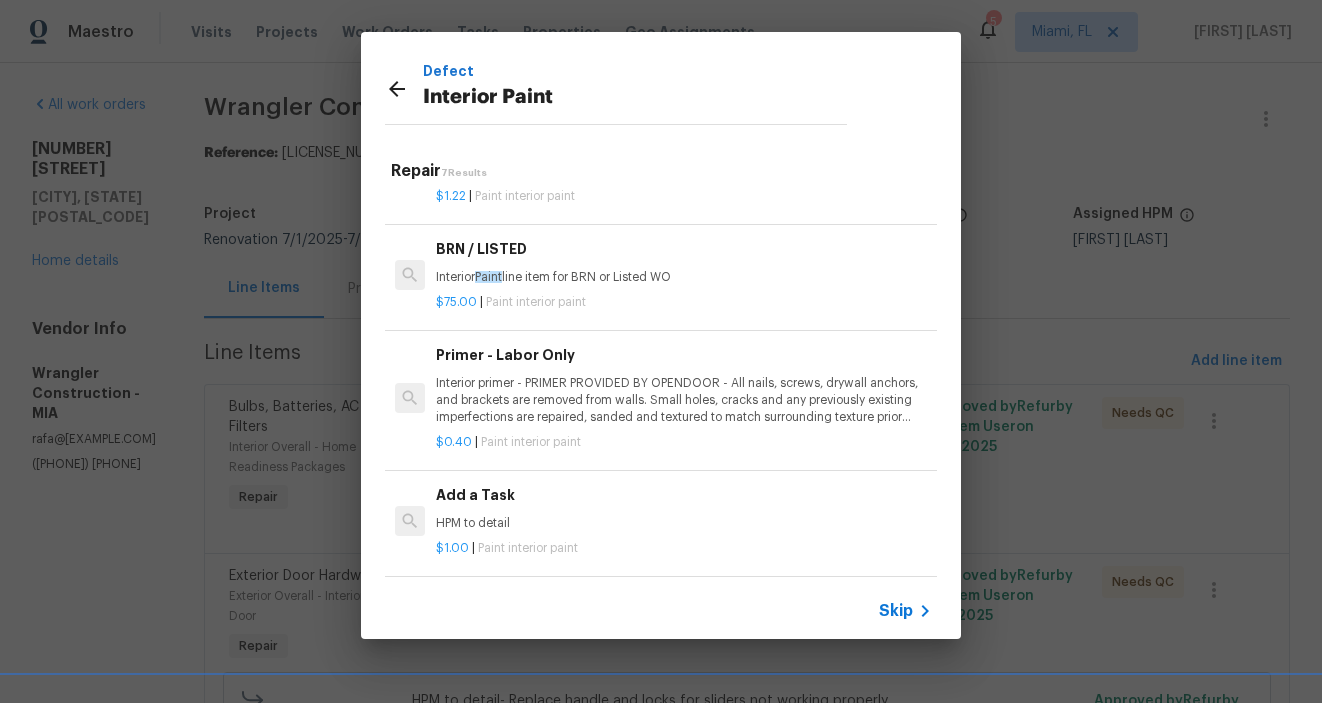 click on "Add a Task" at bounding box center (684, 495) 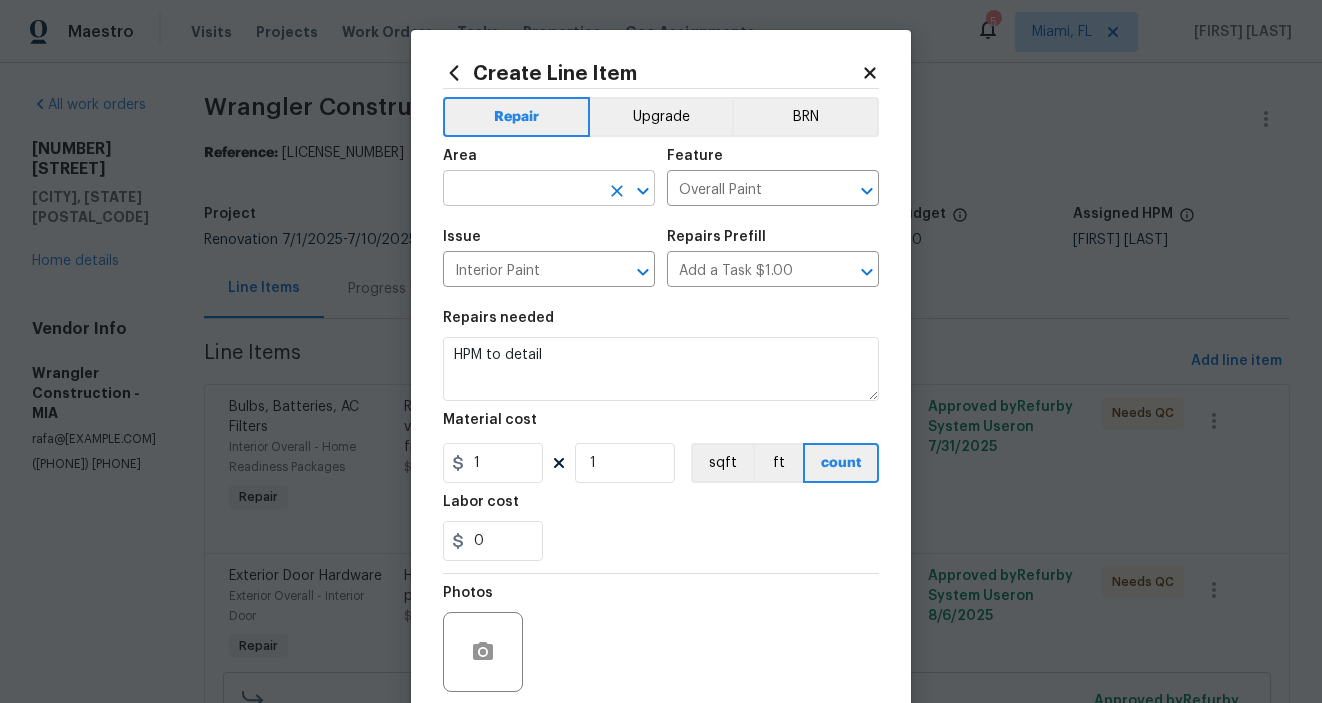 click at bounding box center [521, 190] 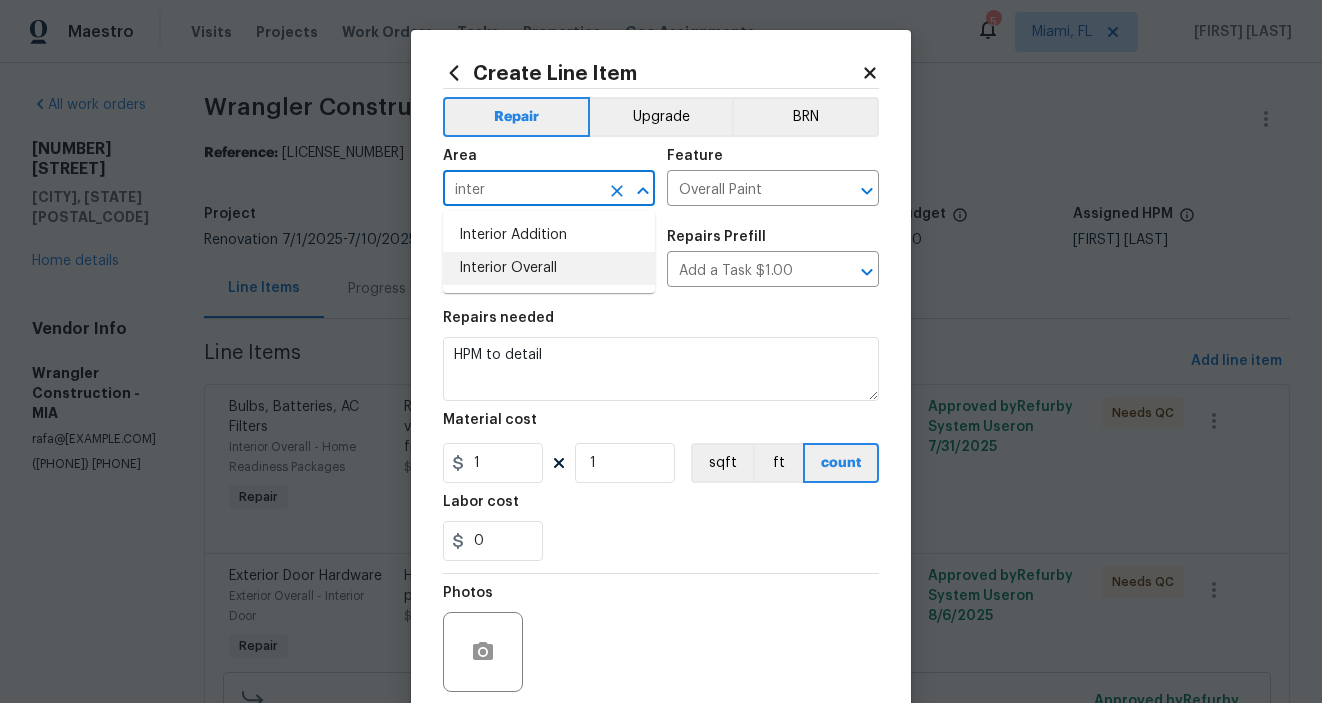 click on "Interior Overall" at bounding box center [549, 268] 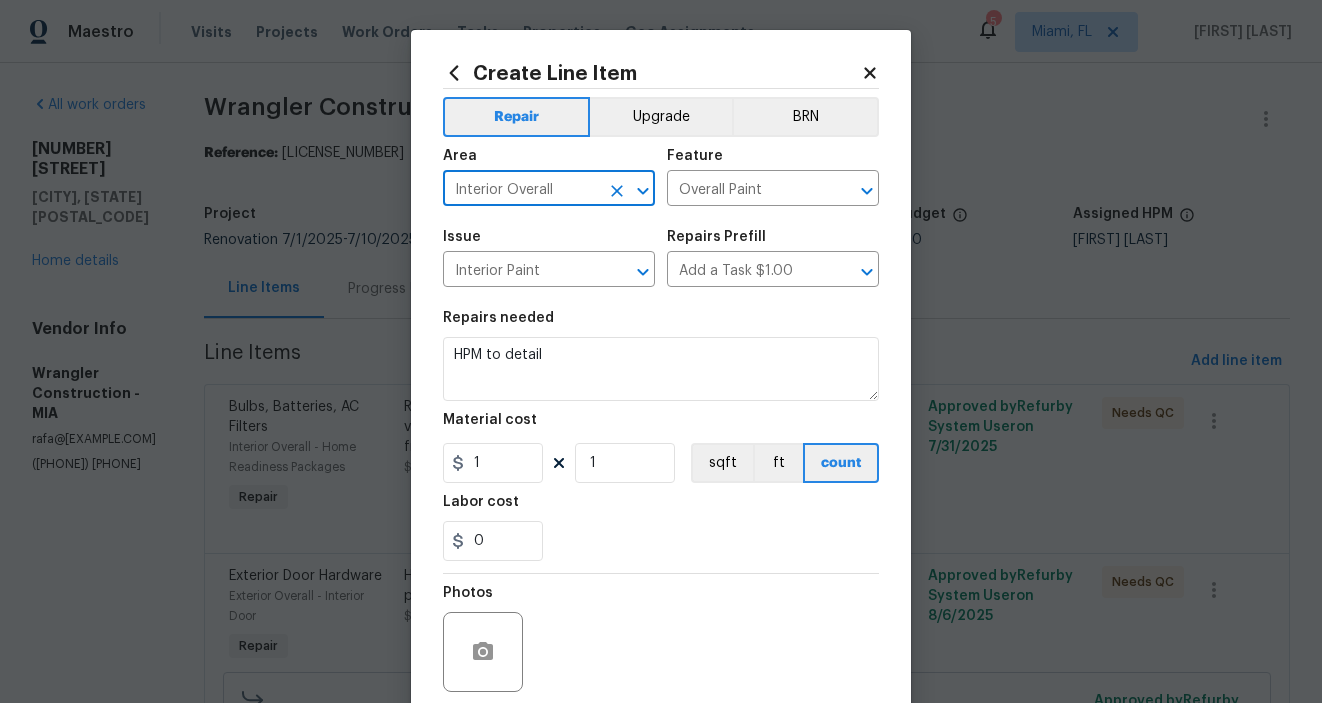 type on "Interior Overall" 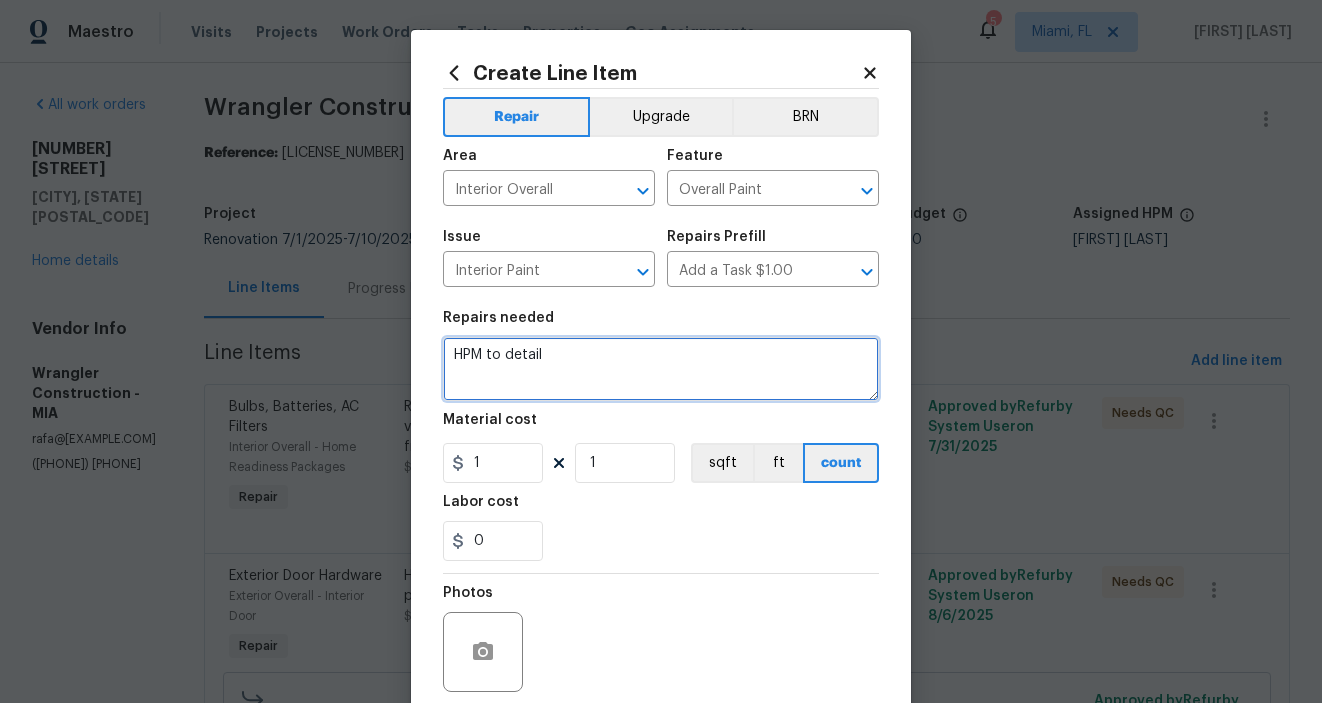 click on "HPM to detail" at bounding box center [661, 369] 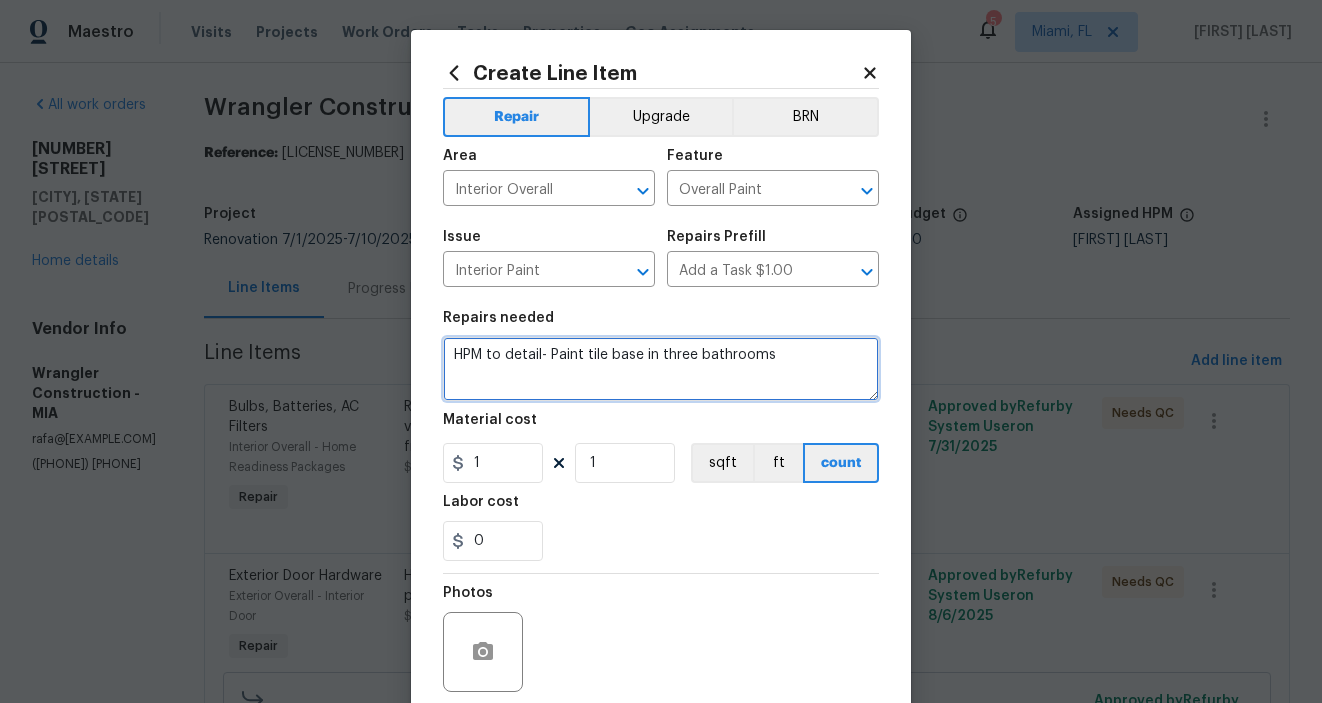 type on "HPM to detail- Paint tile base in three bathrooms" 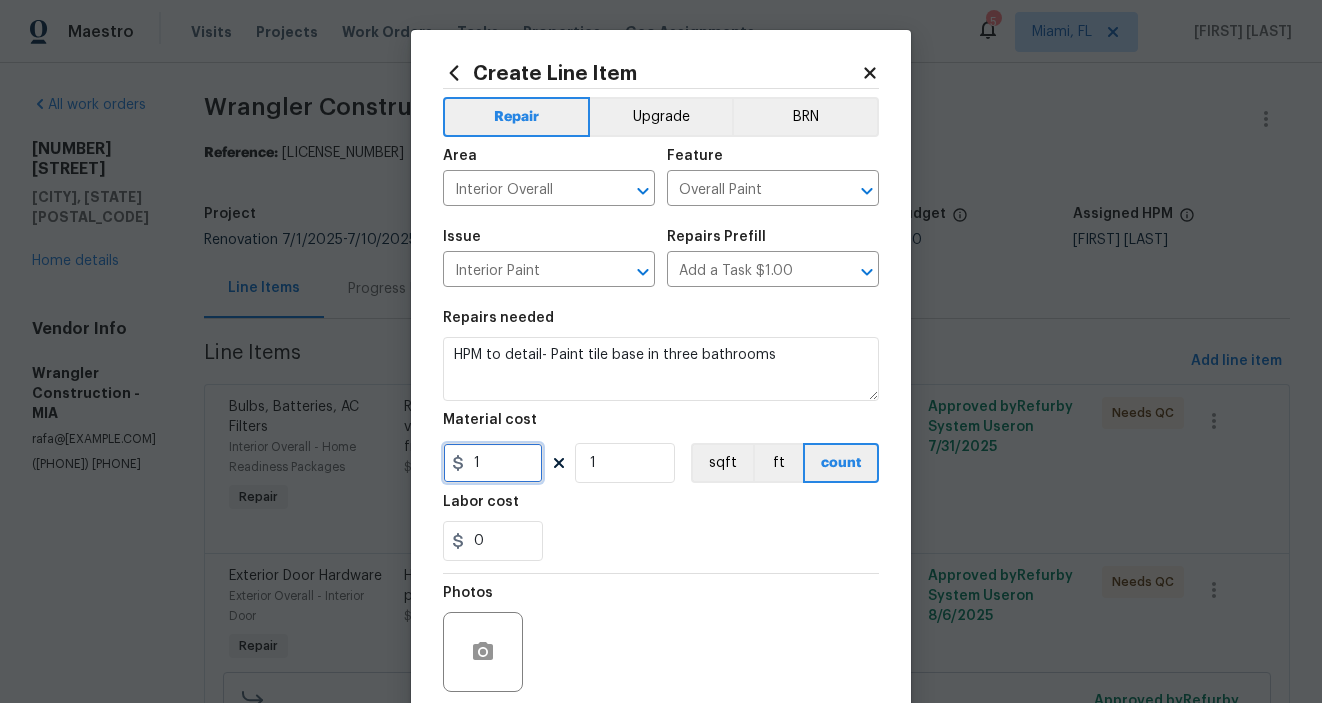 click on "1" at bounding box center (493, 463) 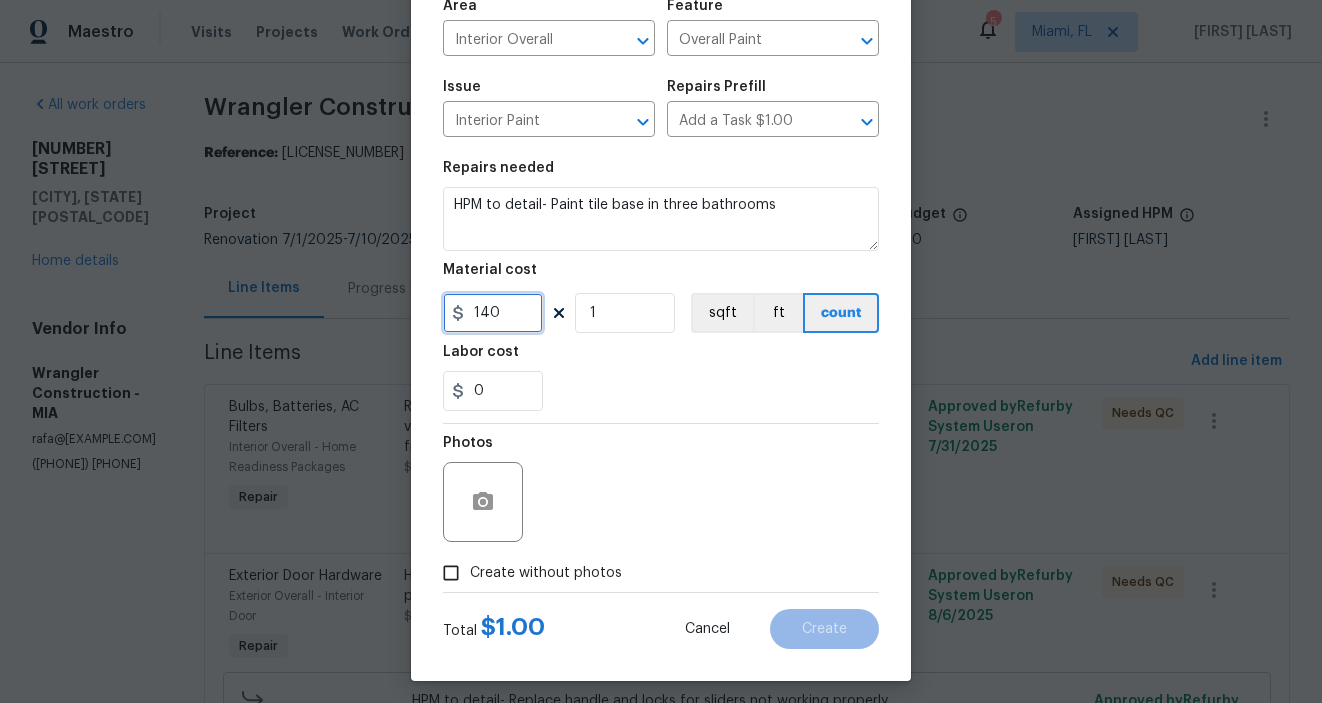 scroll, scrollTop: 159, scrollLeft: 0, axis: vertical 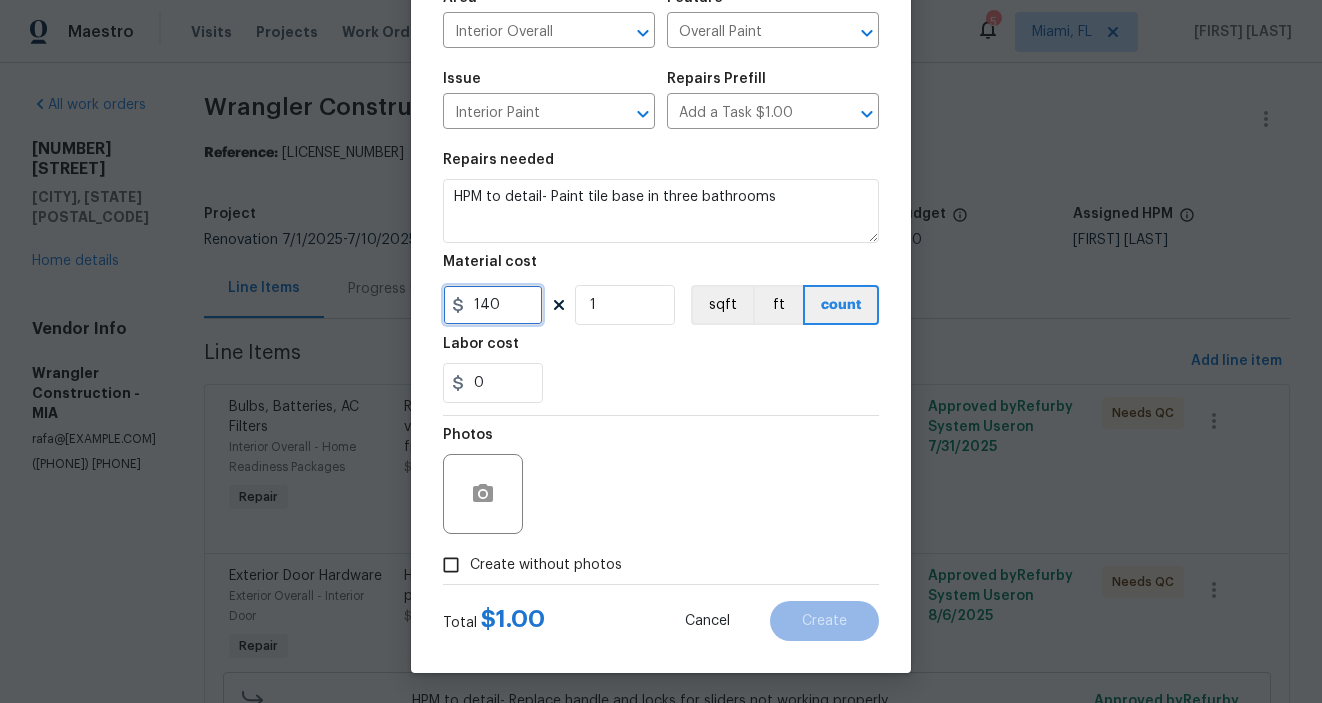 type on "140" 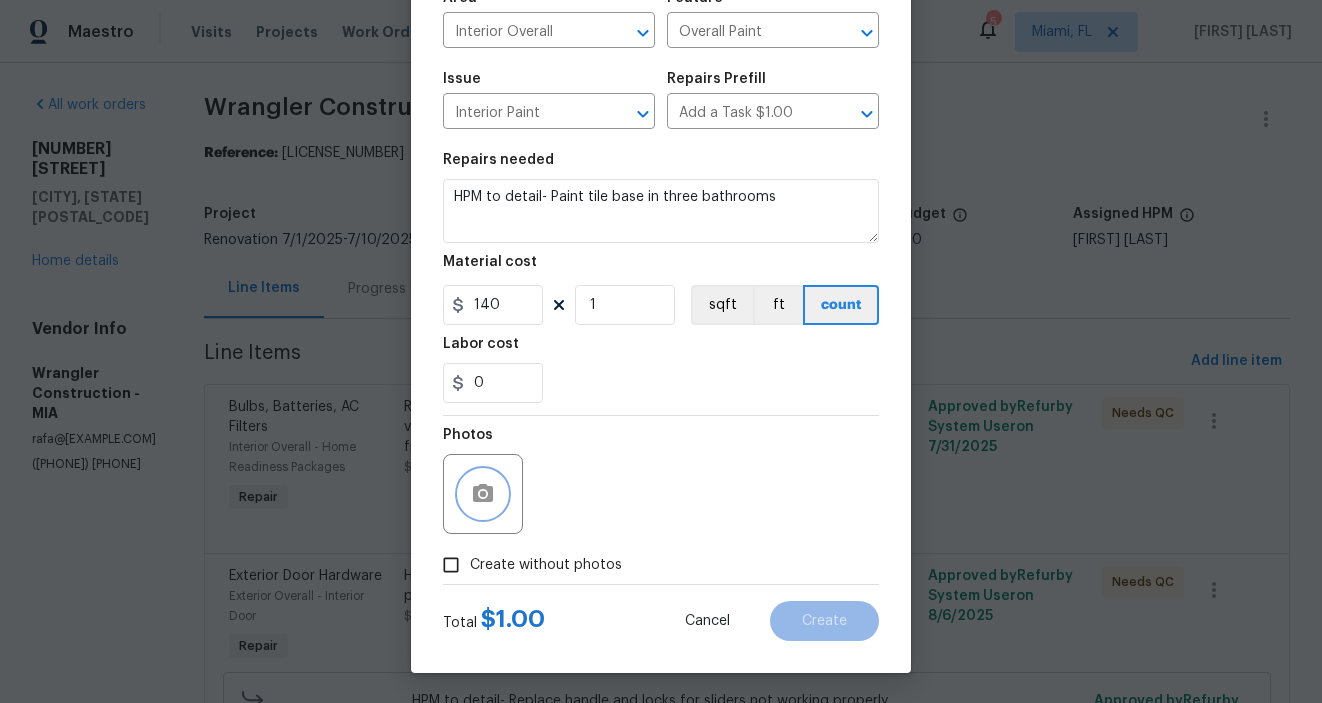 click 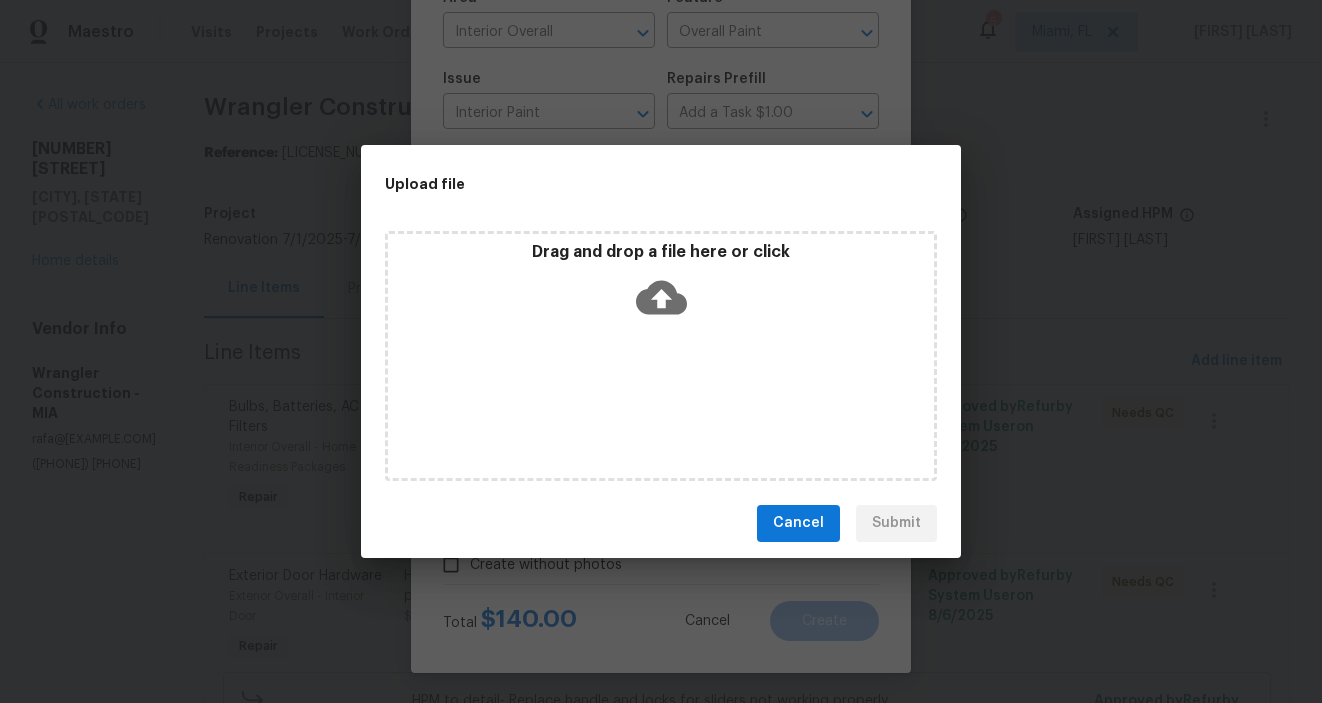 click on "Cancel" at bounding box center [798, 523] 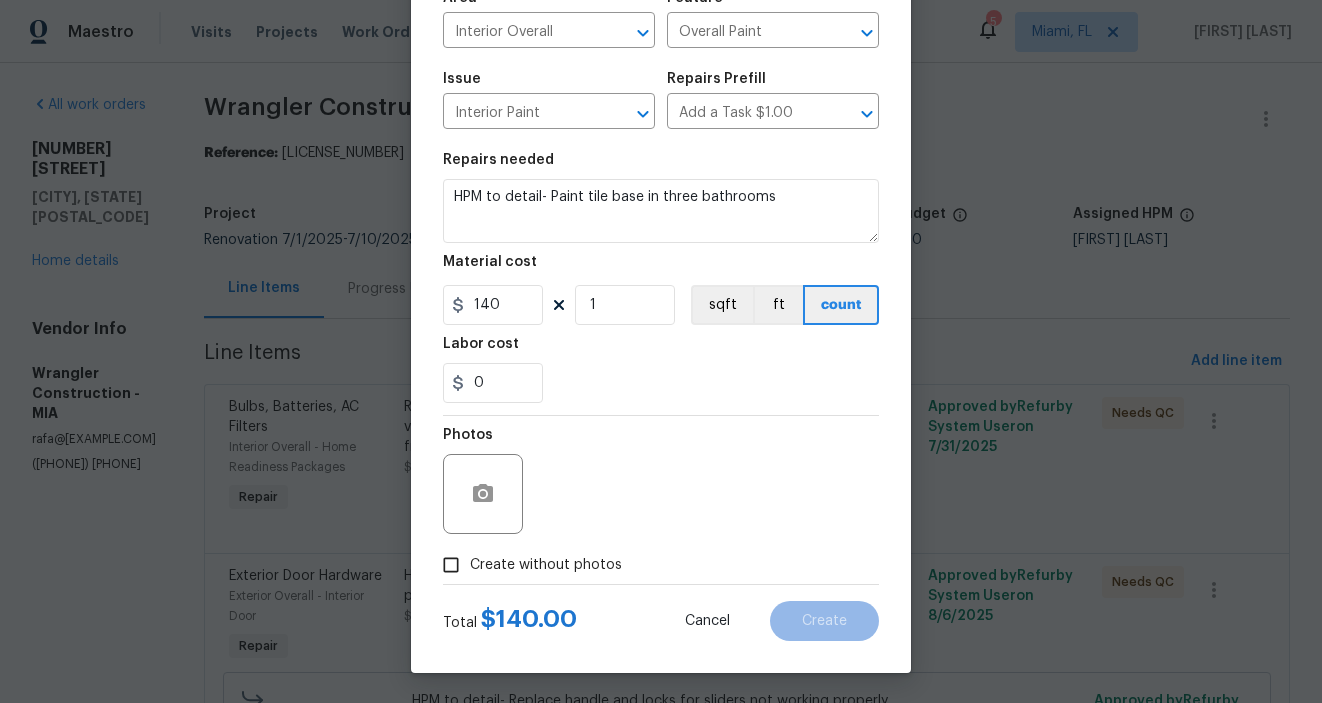 click on "Create without photos" at bounding box center [546, 565] 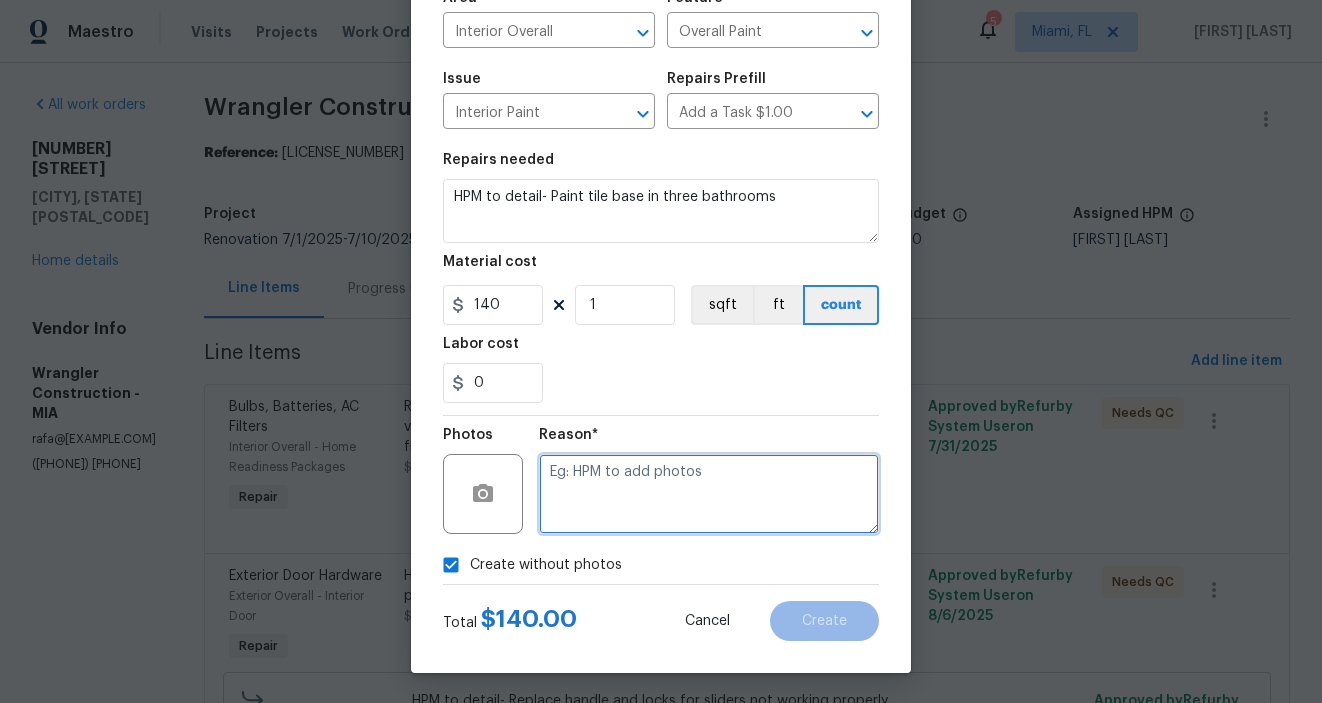 click at bounding box center (709, 494) 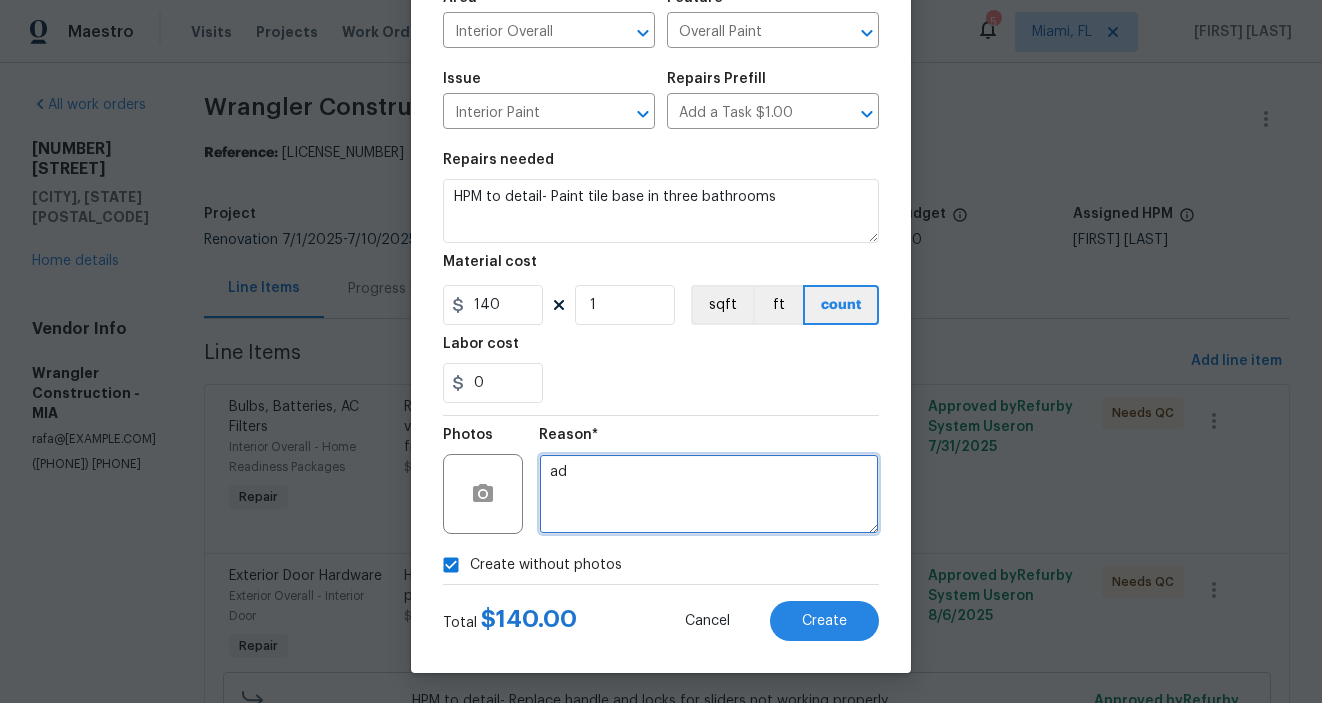 type on "a" 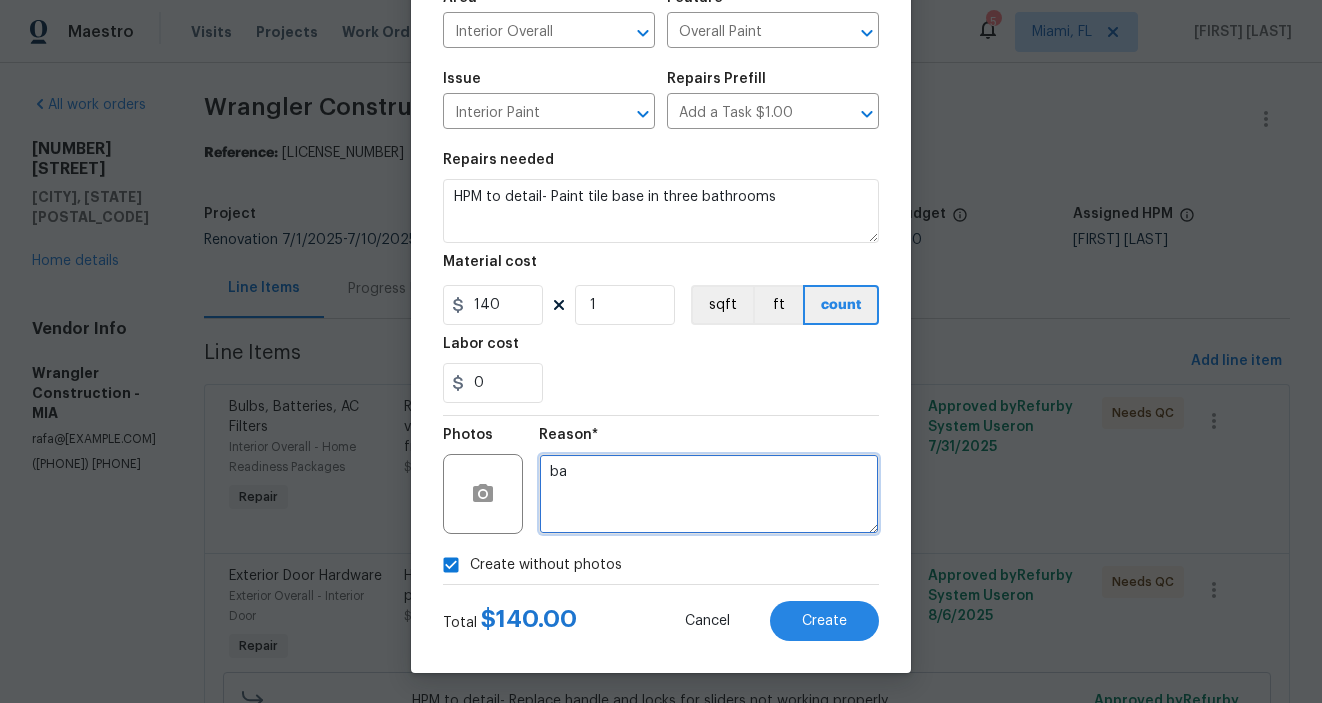 type on "b" 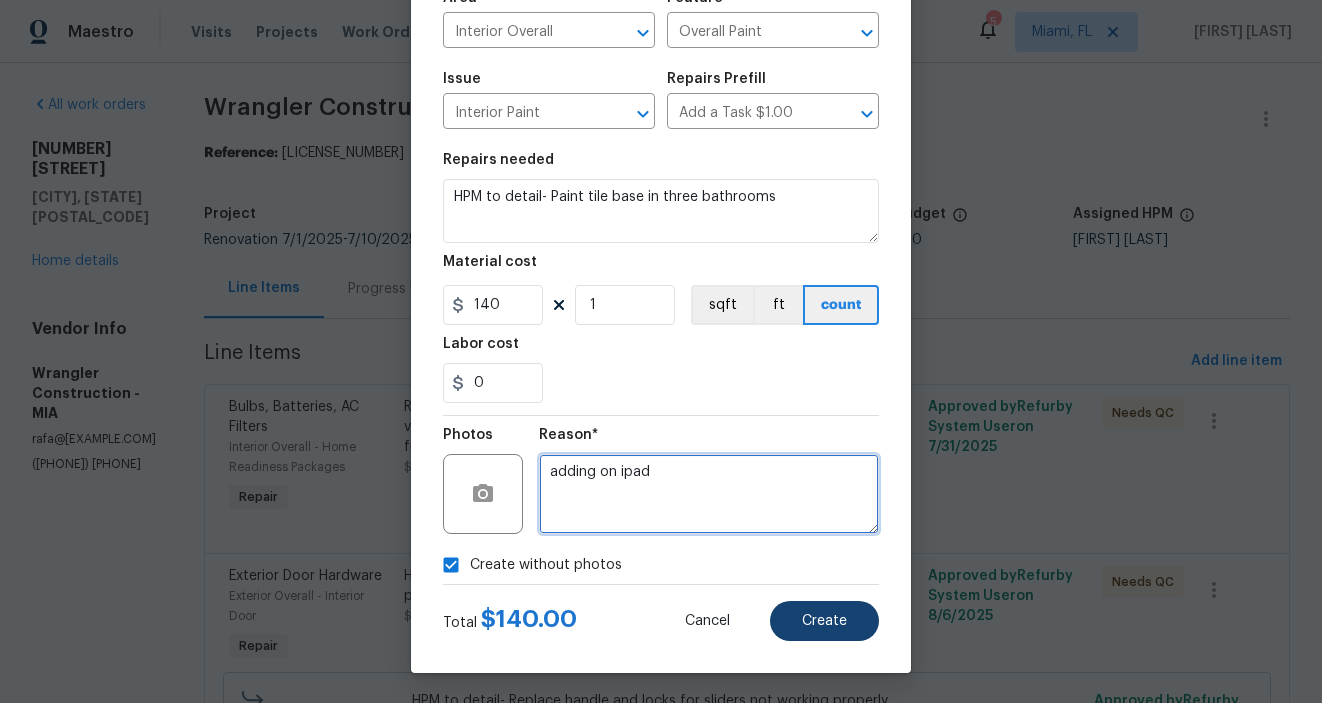 type on "adding on ipad" 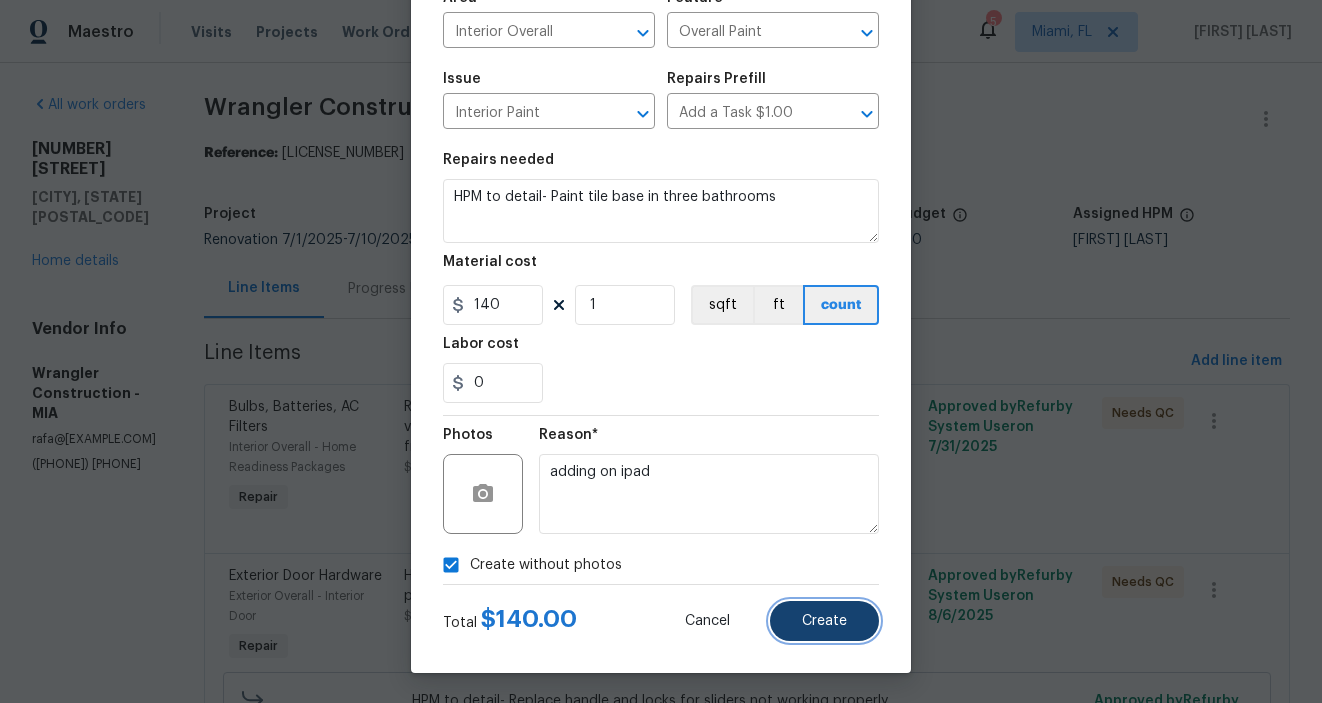 click on "Create" at bounding box center [824, 621] 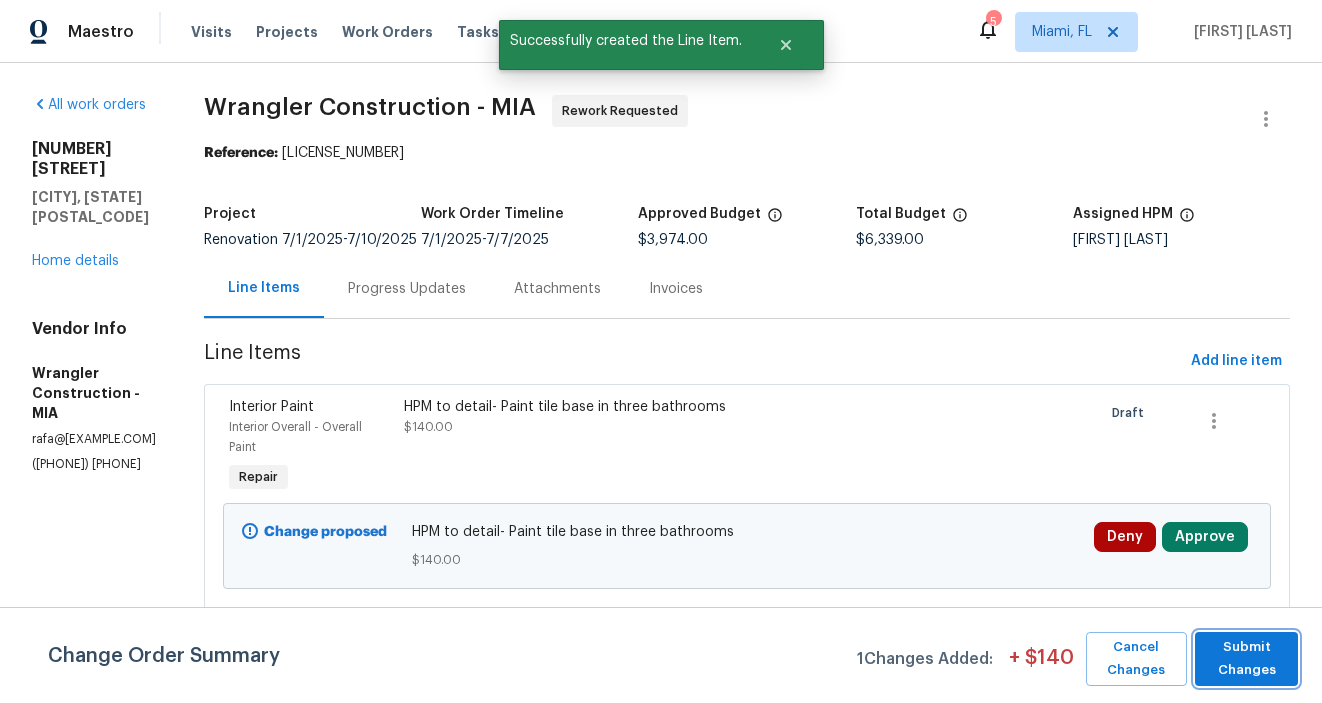 click on "Submit Changes" at bounding box center [1246, 659] 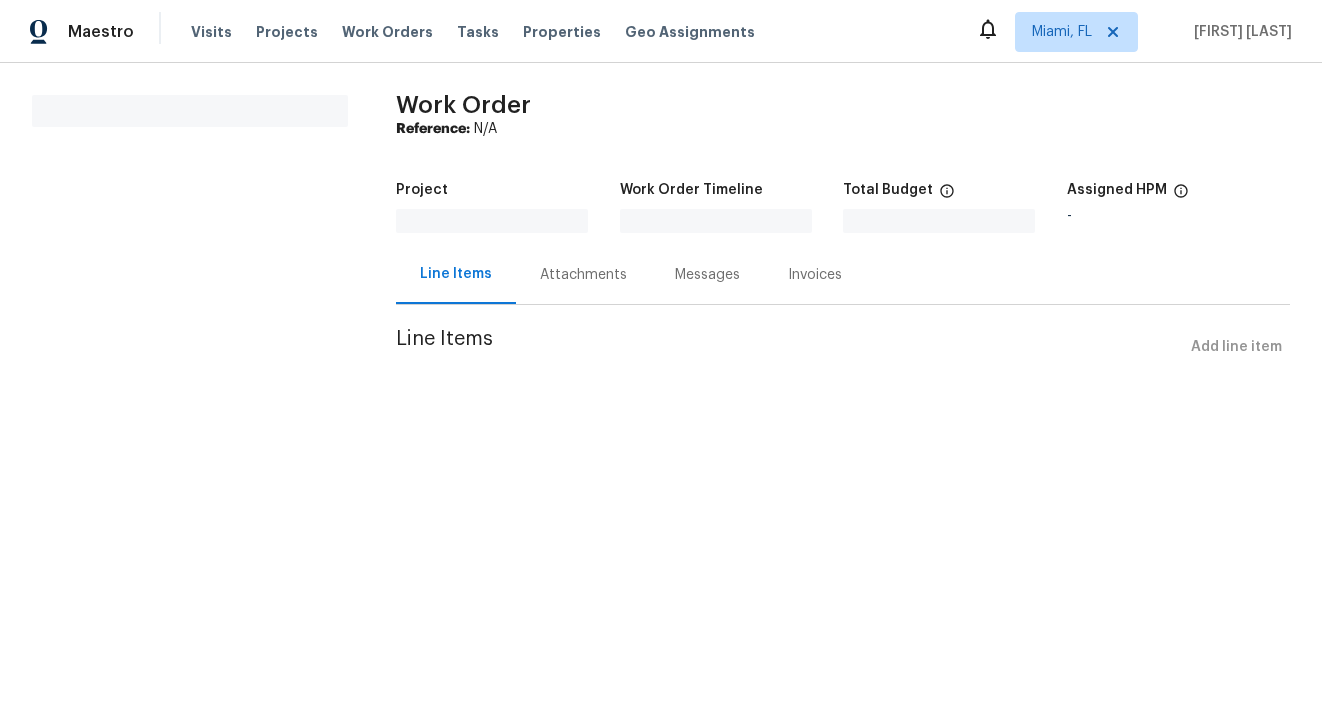 scroll, scrollTop: 0, scrollLeft: 0, axis: both 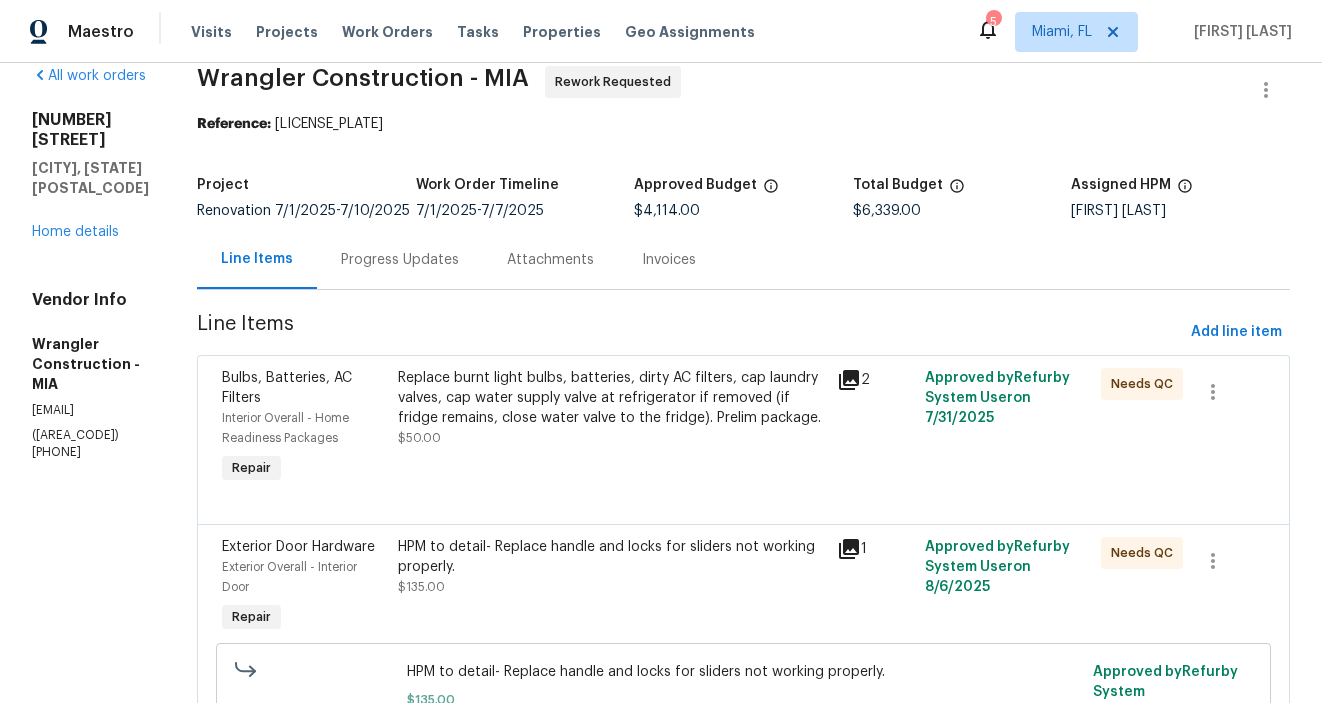 click 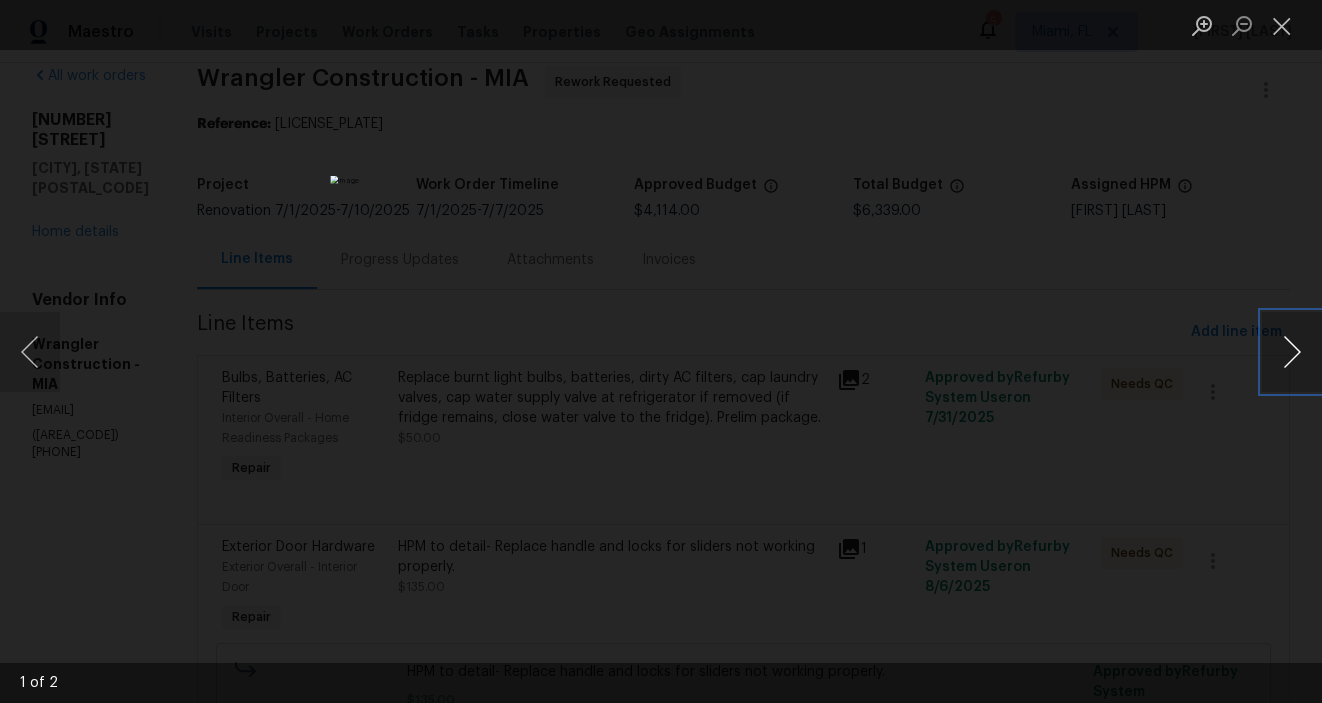 click at bounding box center [1292, 352] 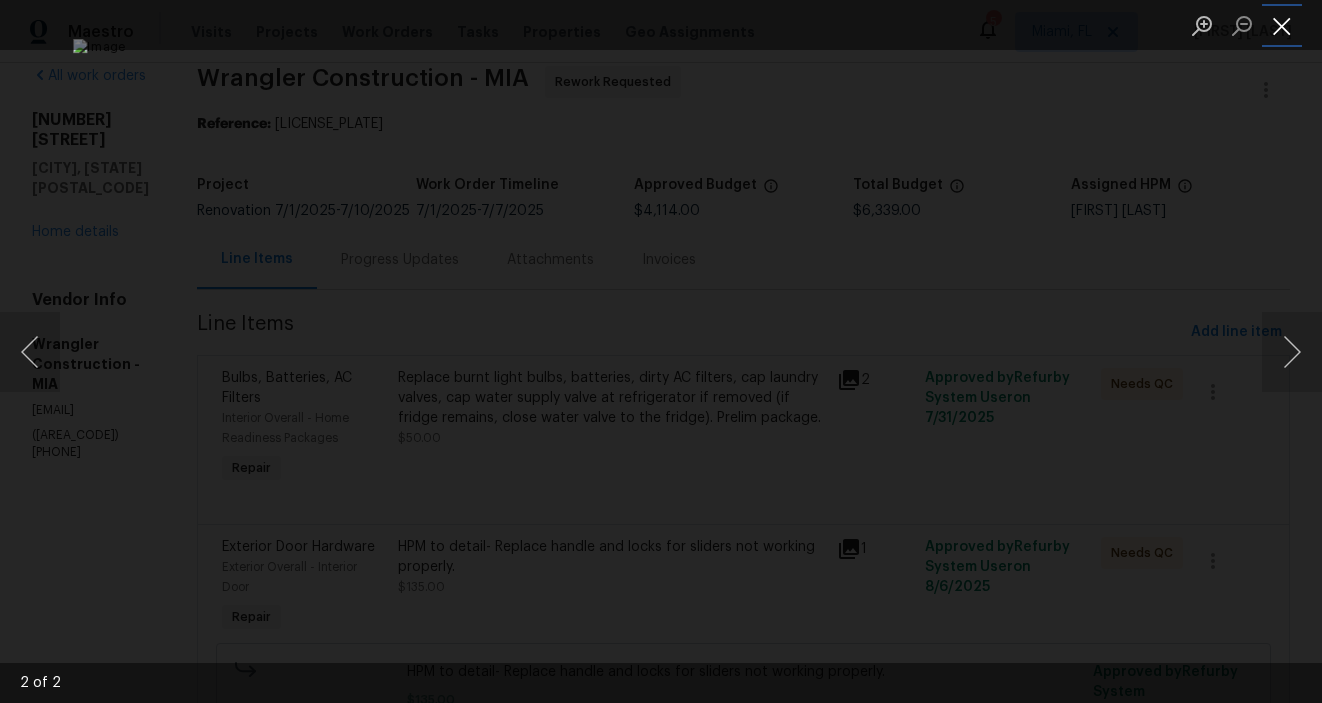click at bounding box center [1282, 25] 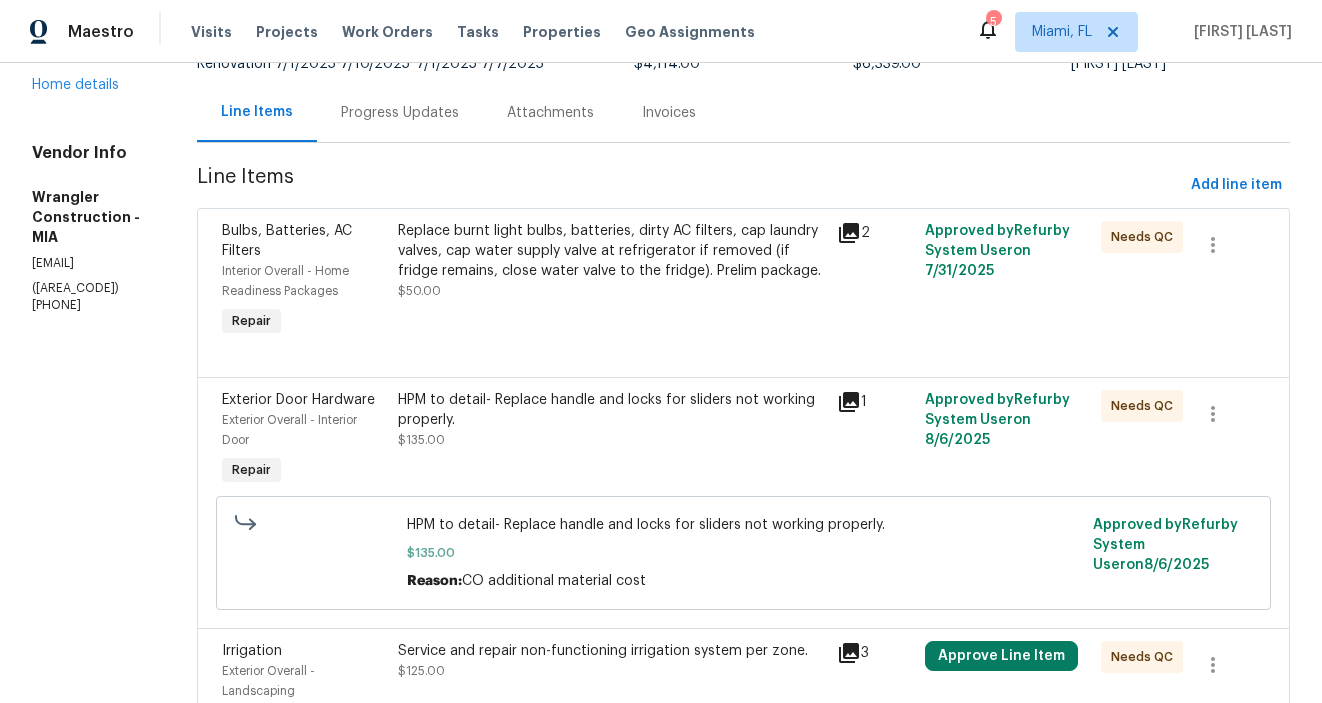 scroll, scrollTop: 229, scrollLeft: 0, axis: vertical 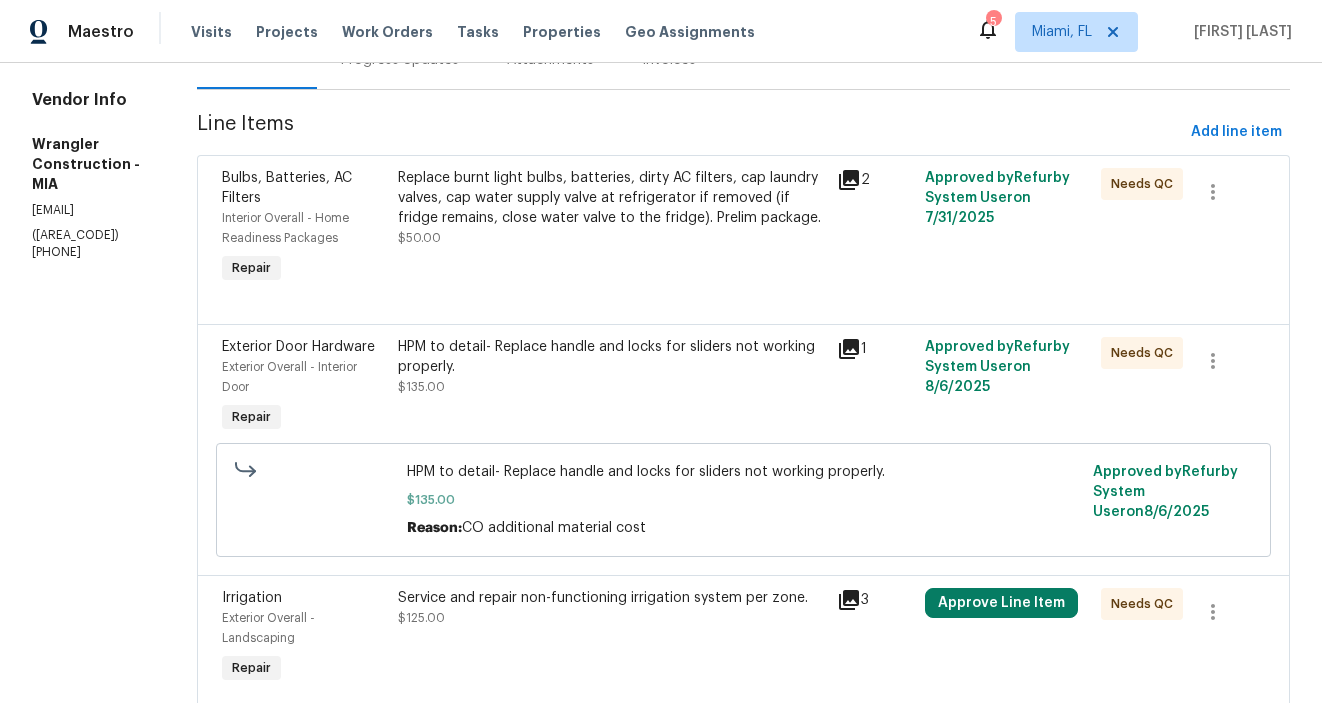 click 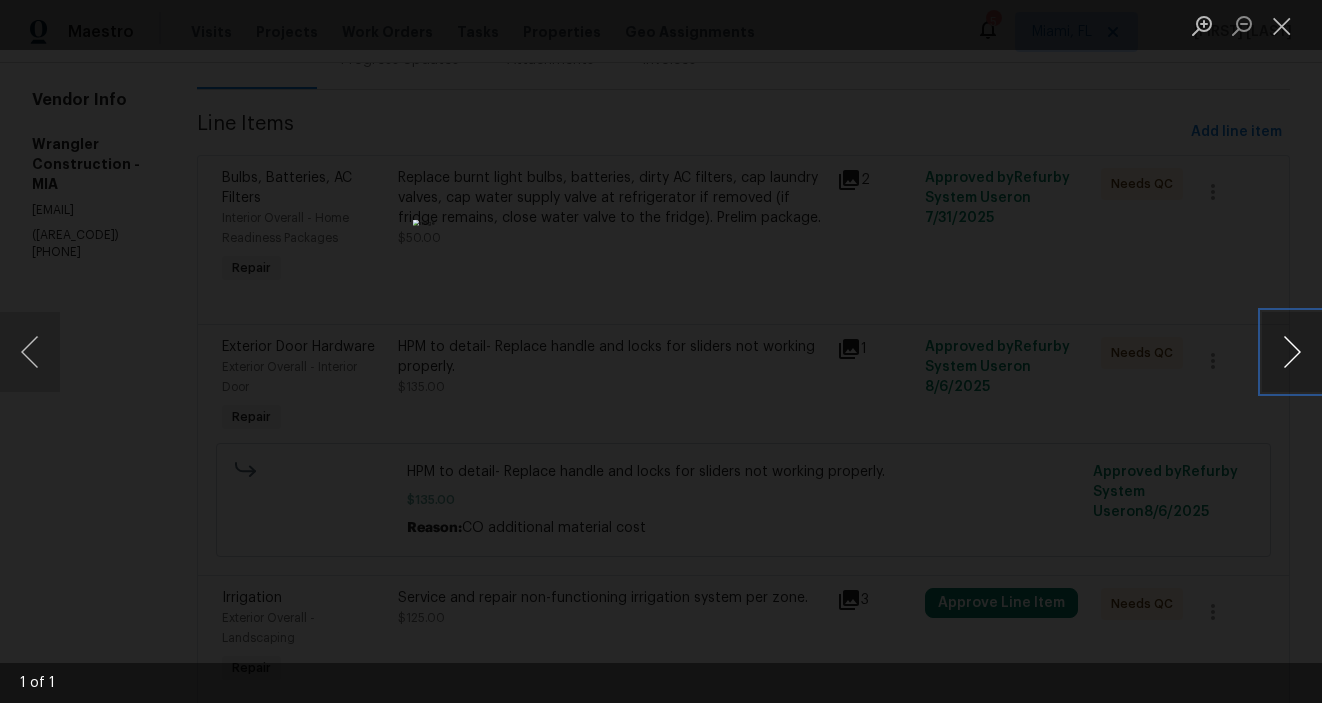 click at bounding box center (1292, 352) 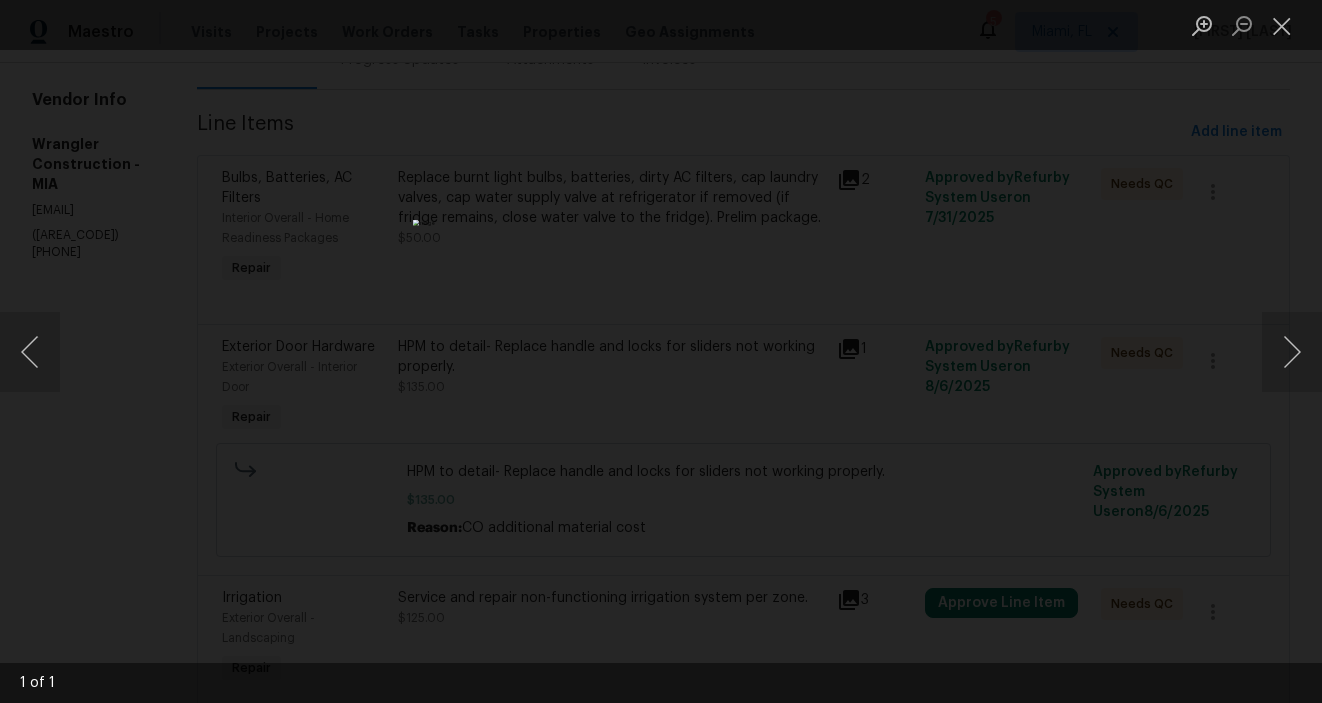 click at bounding box center (661, 351) 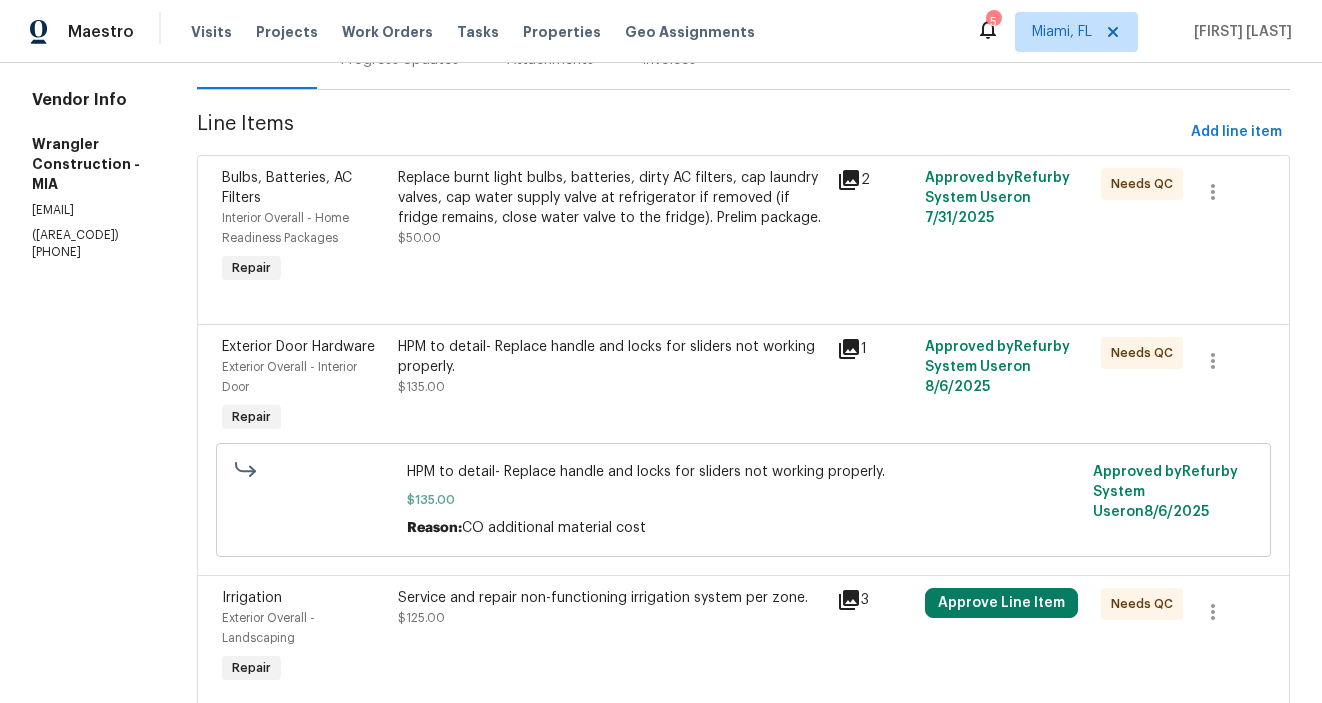 click on "1" at bounding box center (875, 349) 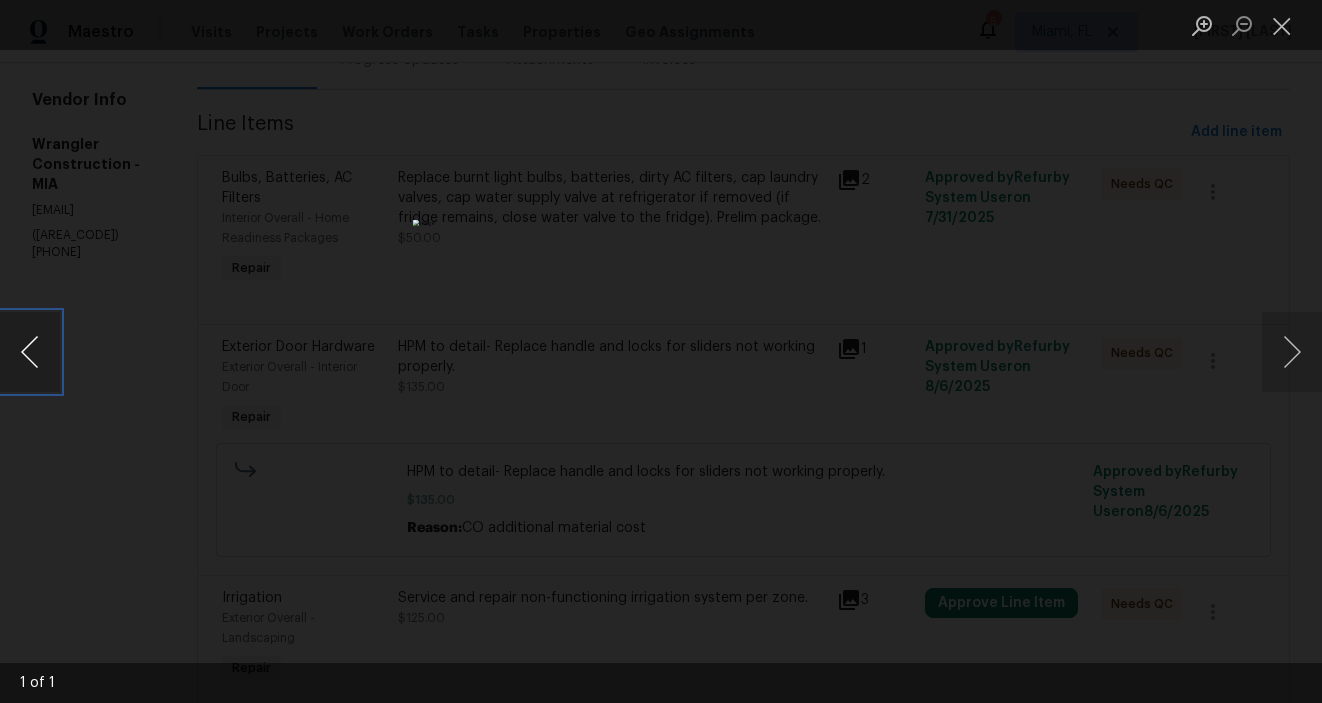 click at bounding box center [30, 352] 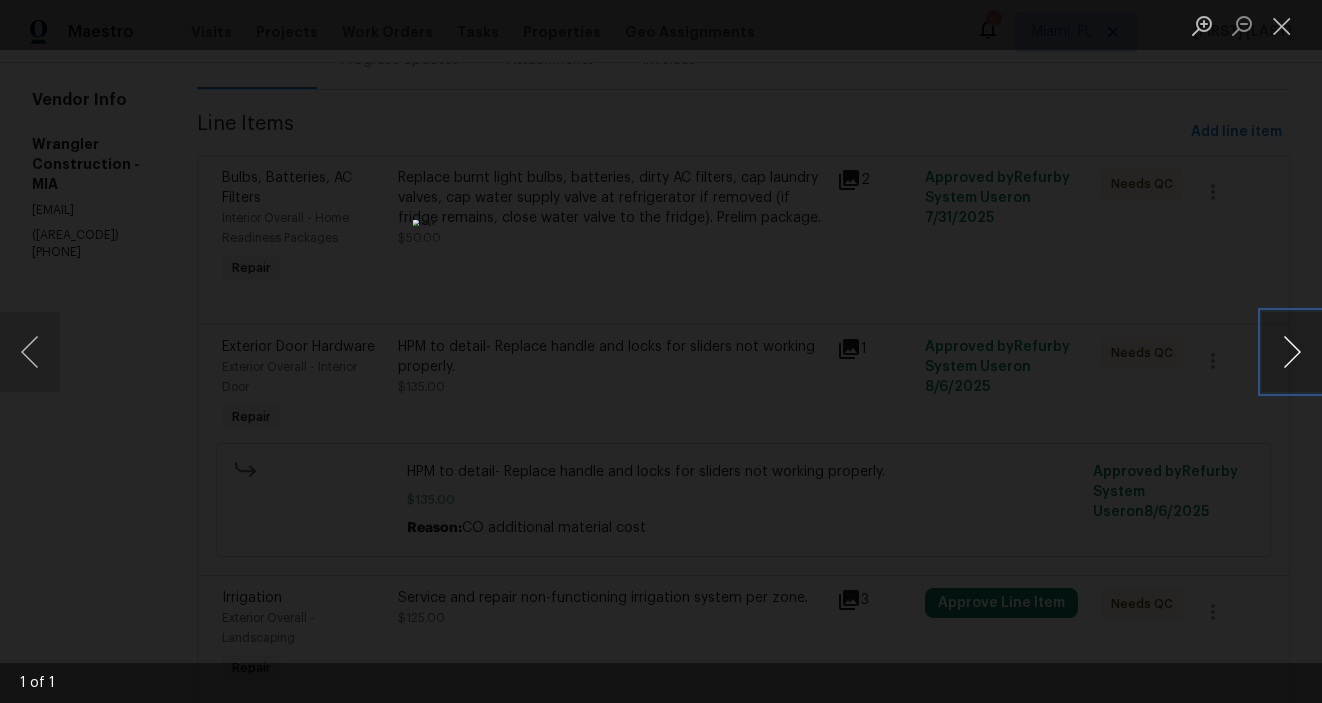 click at bounding box center [1292, 352] 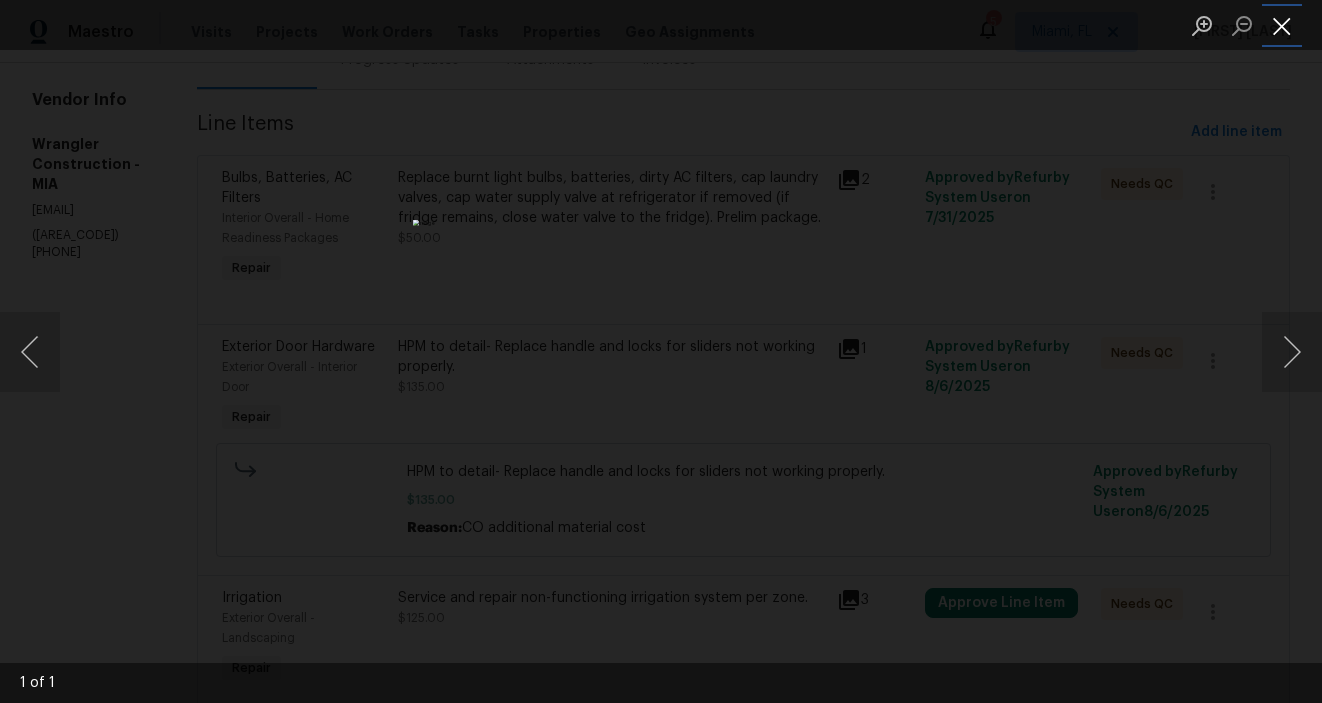 click at bounding box center [1282, 25] 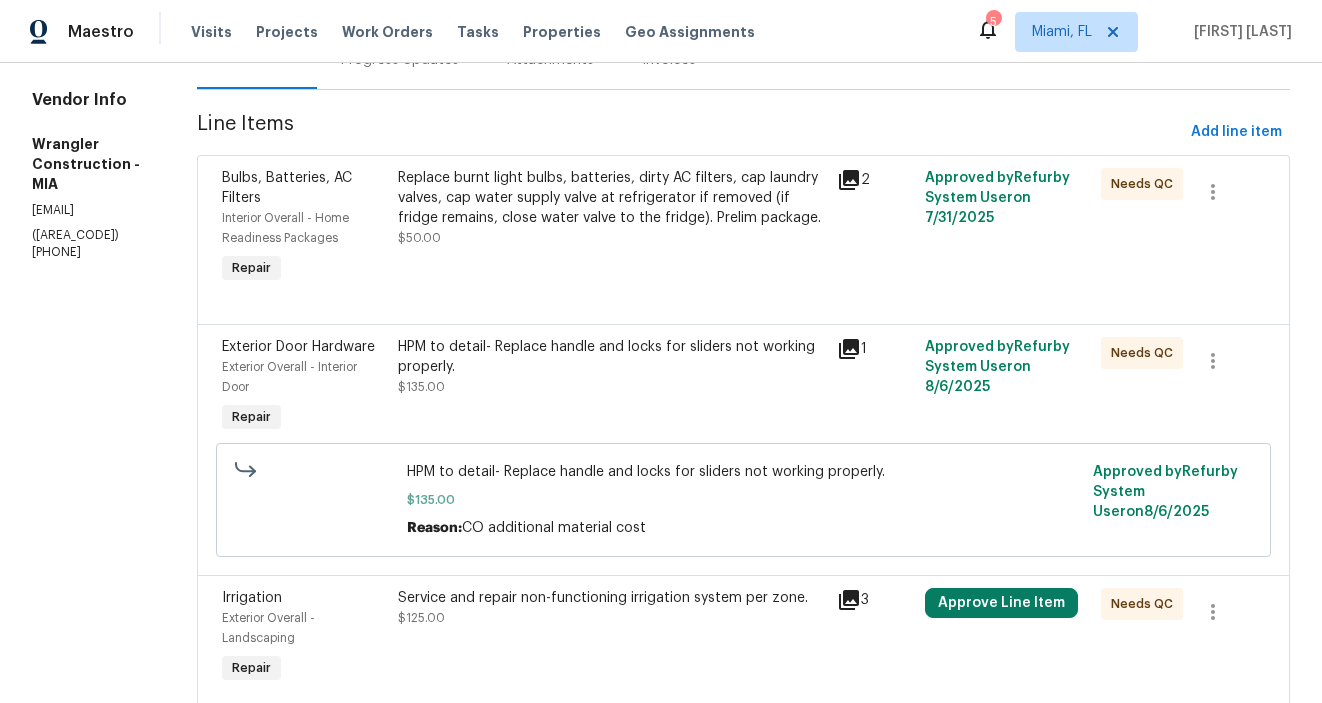 click on "Replace burnt light bulbs, batteries, dirty AC filters, cap laundry valves, cap water supply valve at refrigerator if removed (if fridge remains, close water valve to the fridge). Prelim package." at bounding box center (612, 198) 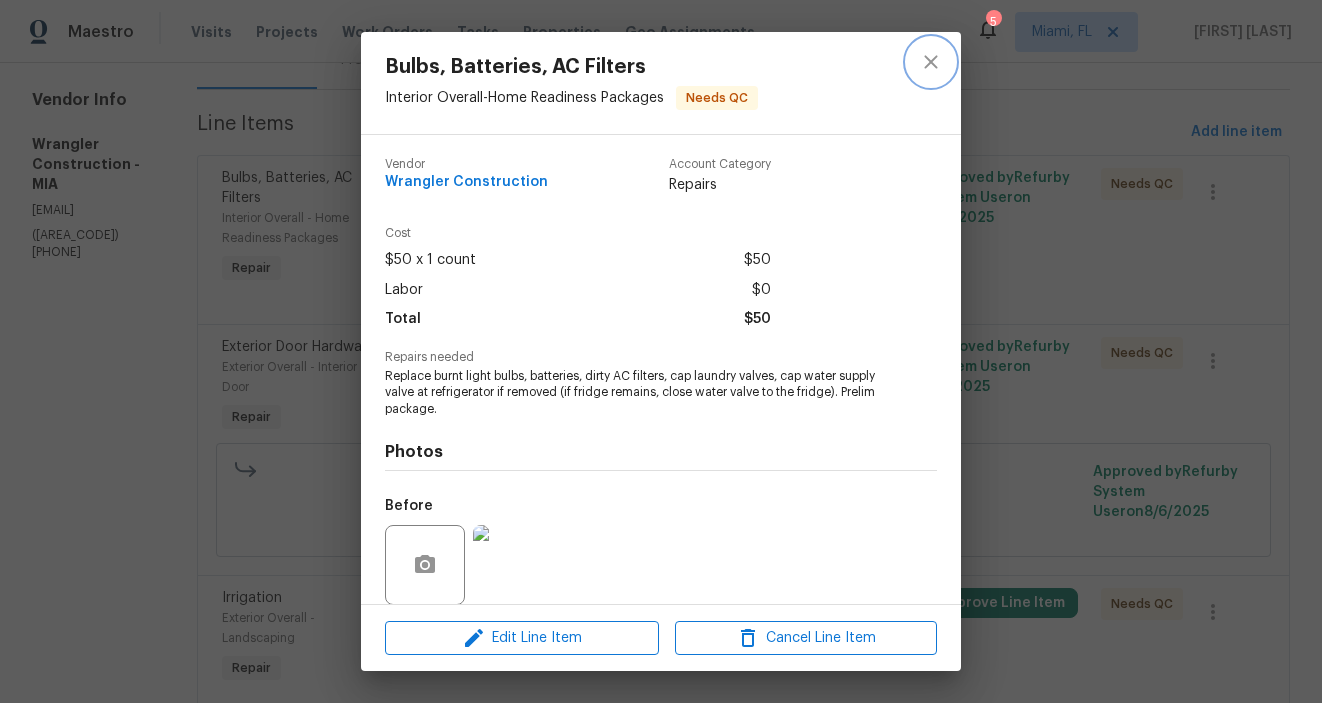 click 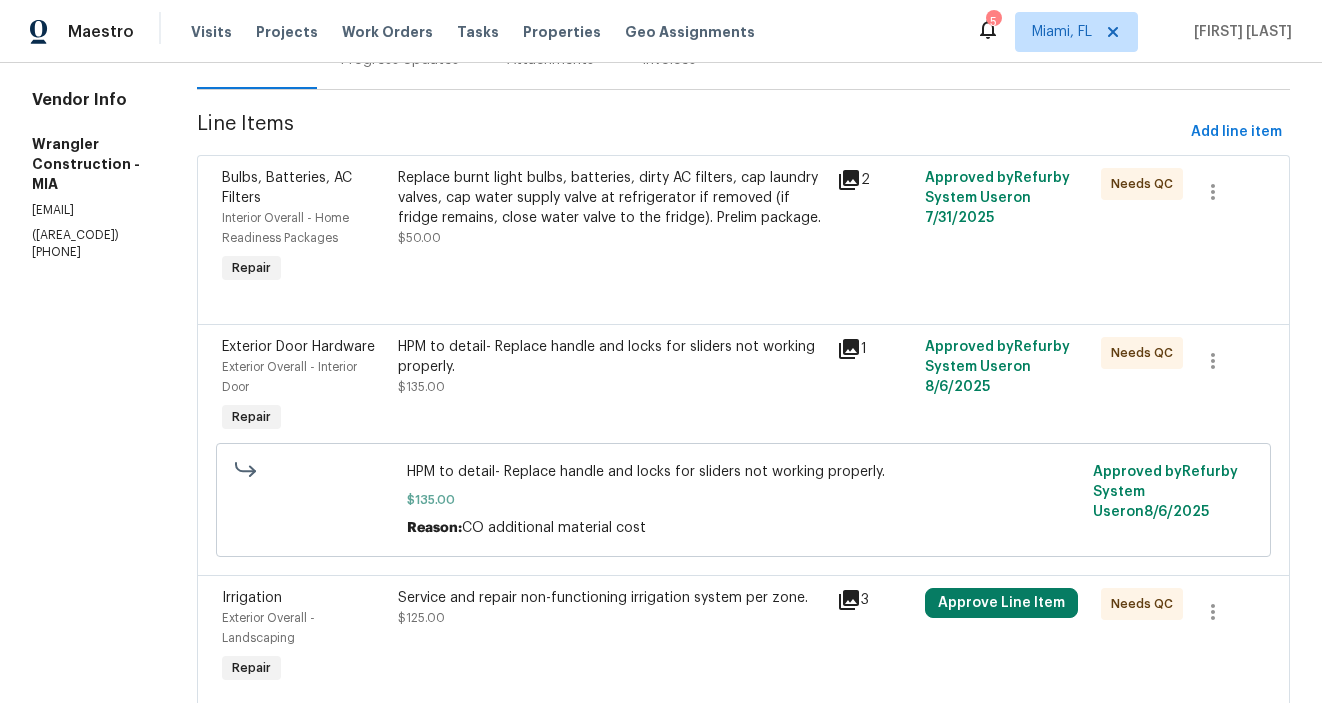 click 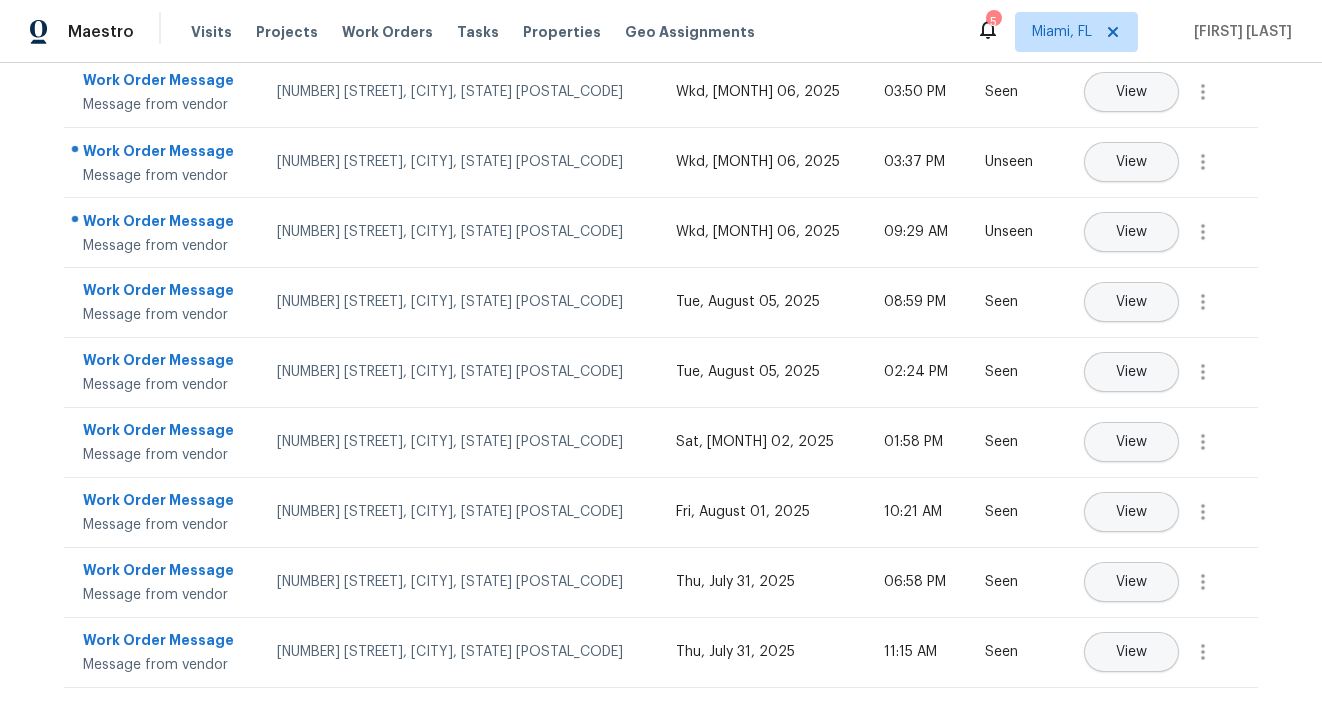 scroll, scrollTop: 0, scrollLeft: 0, axis: both 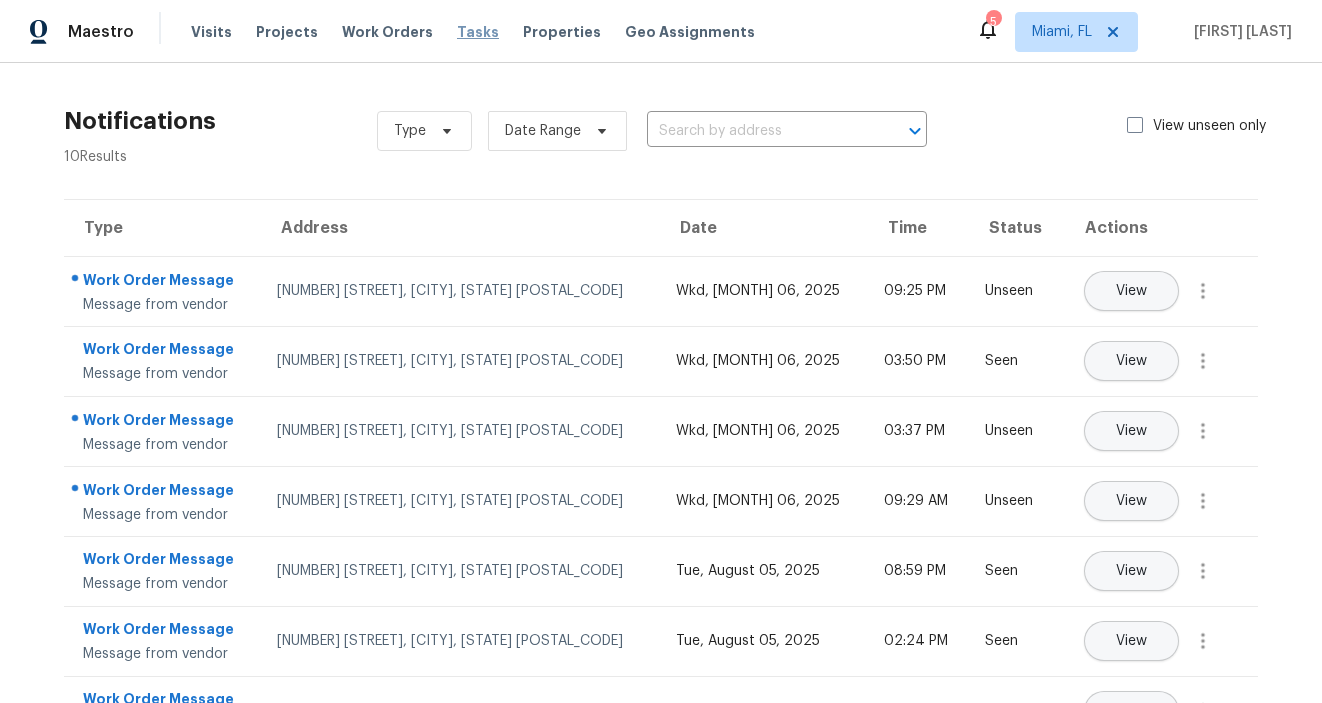 click on "Tasks" at bounding box center [478, 32] 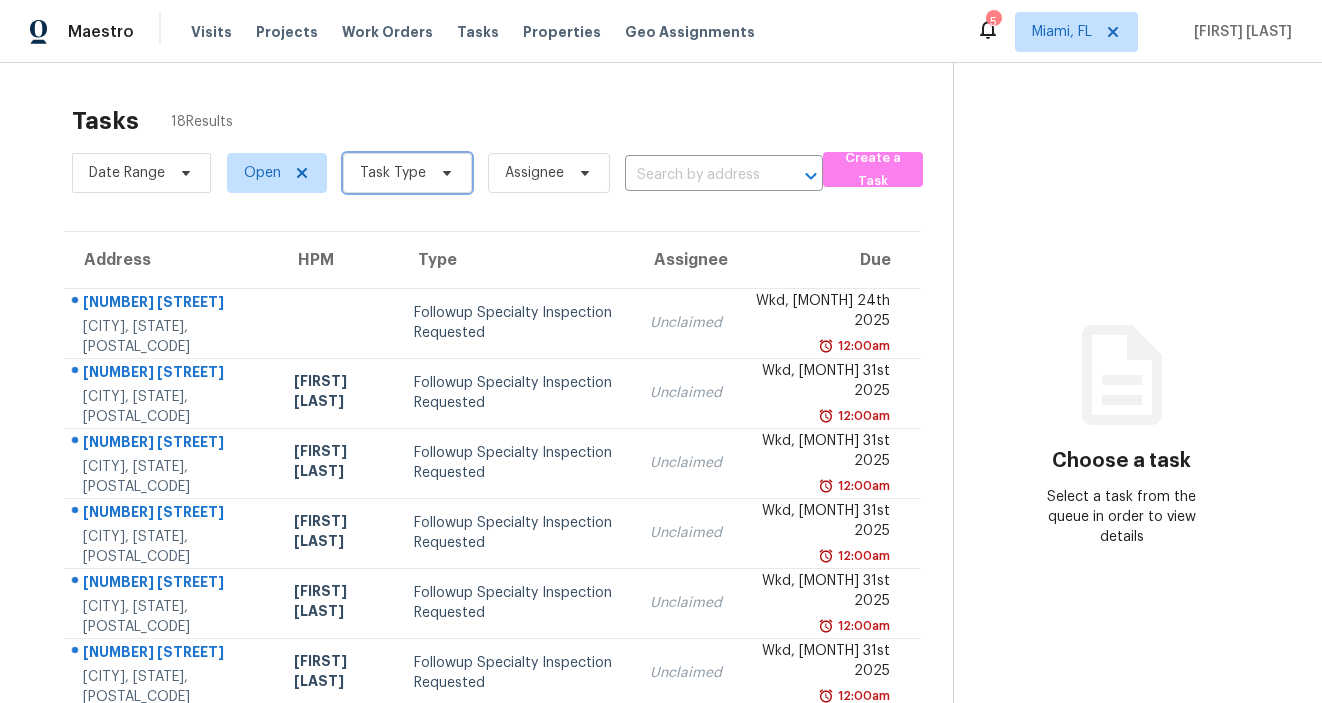 click on "Task Type" at bounding box center (393, 173) 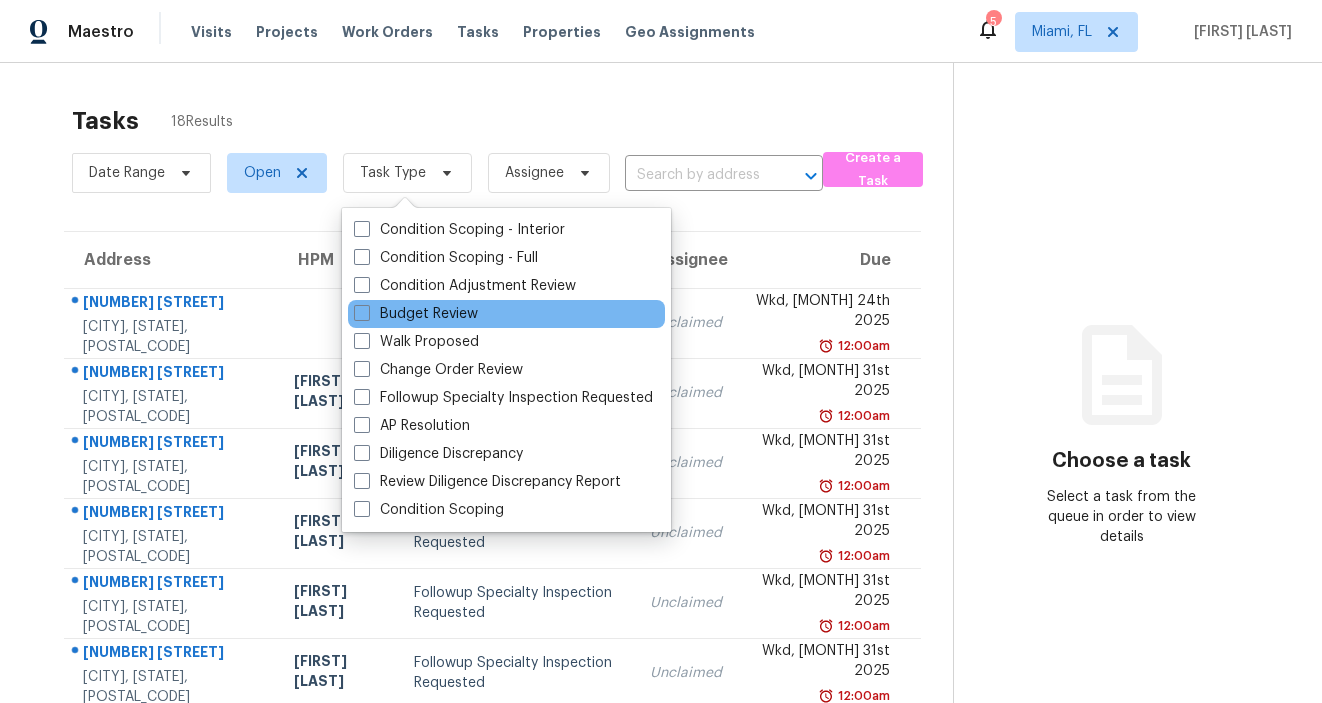 click on "Budget Review" at bounding box center [506, 314] 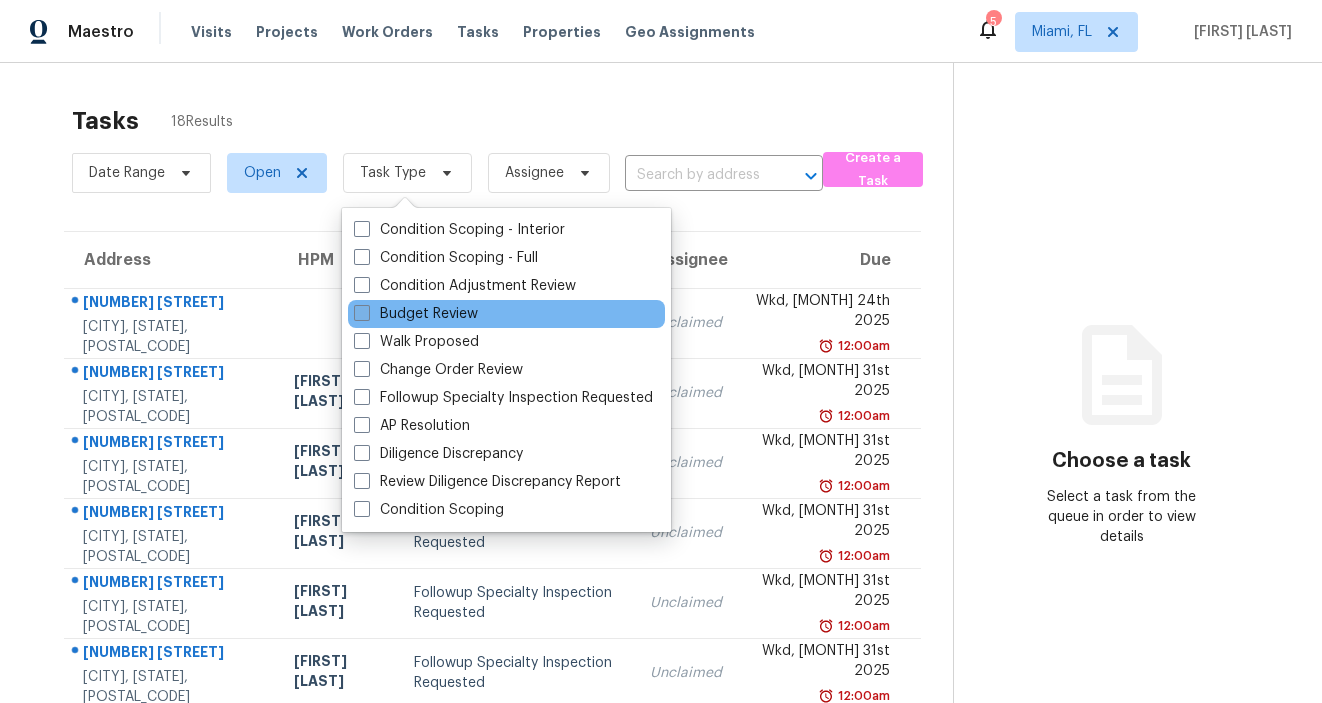 click at bounding box center [362, 313] 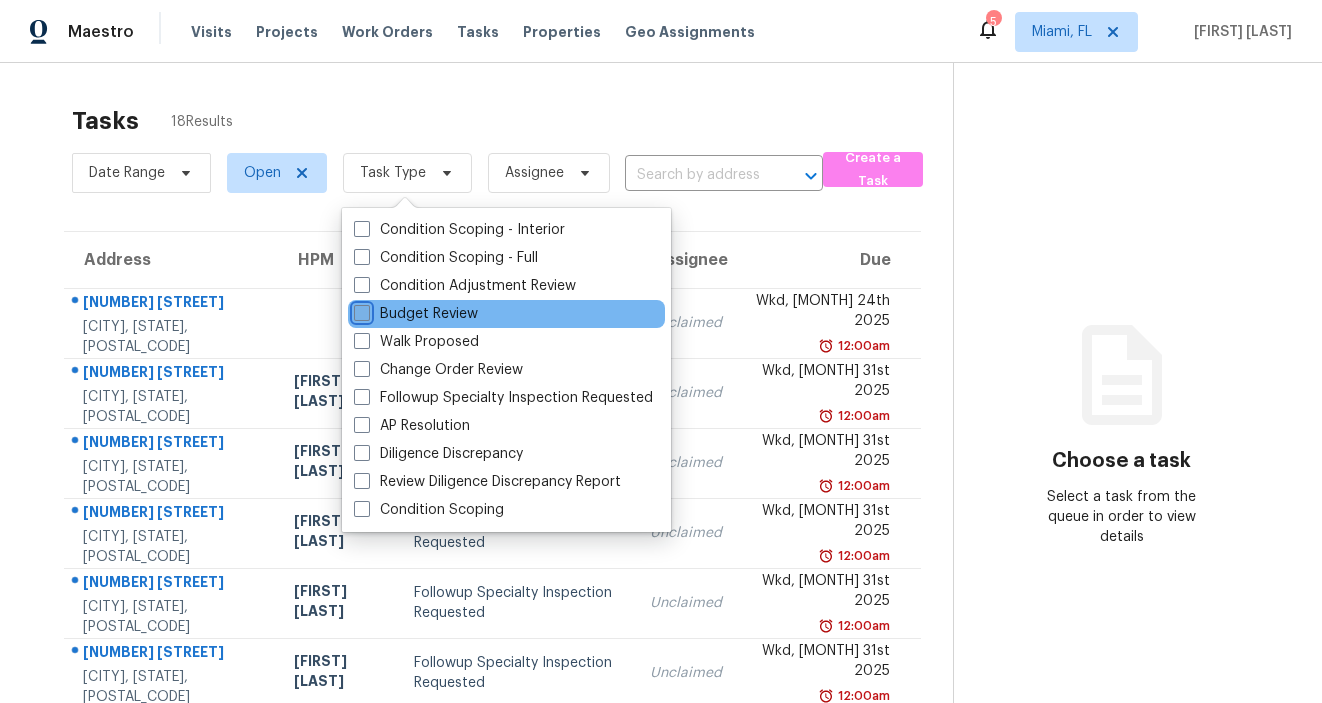 click on "Budget Review" at bounding box center [360, 310] 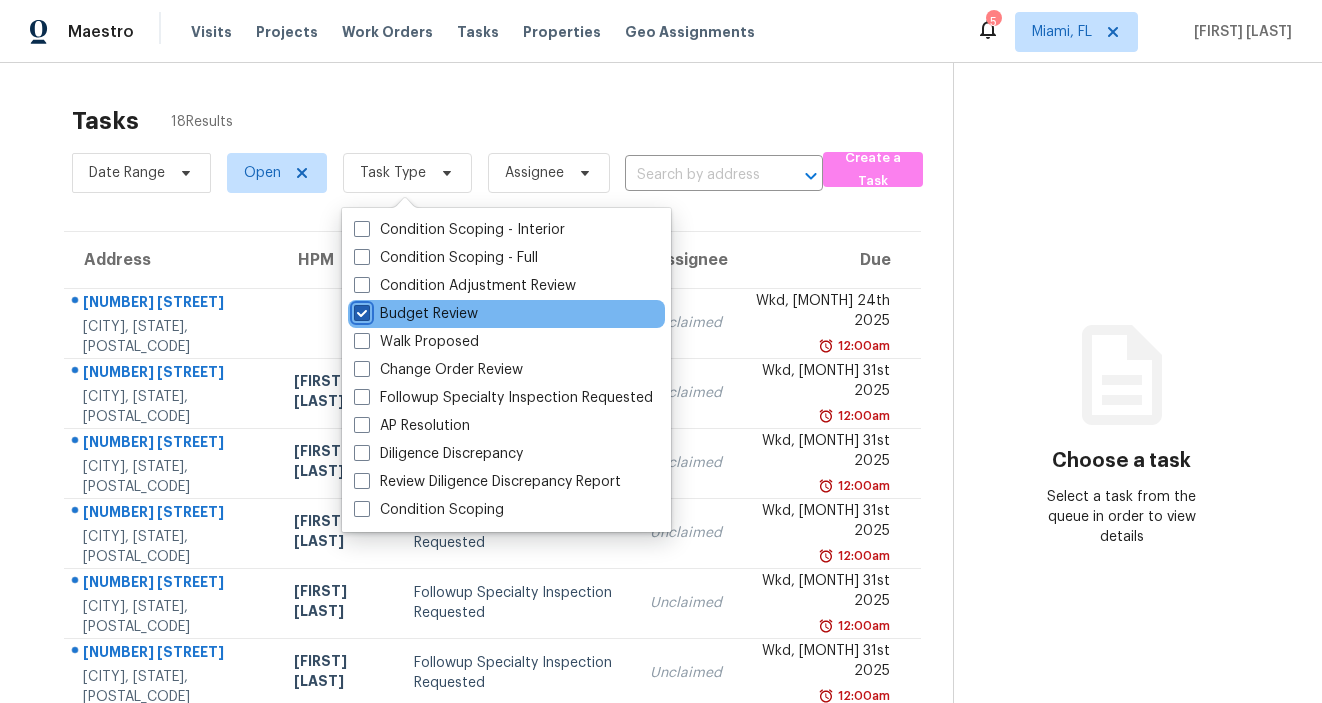 checkbox on "true" 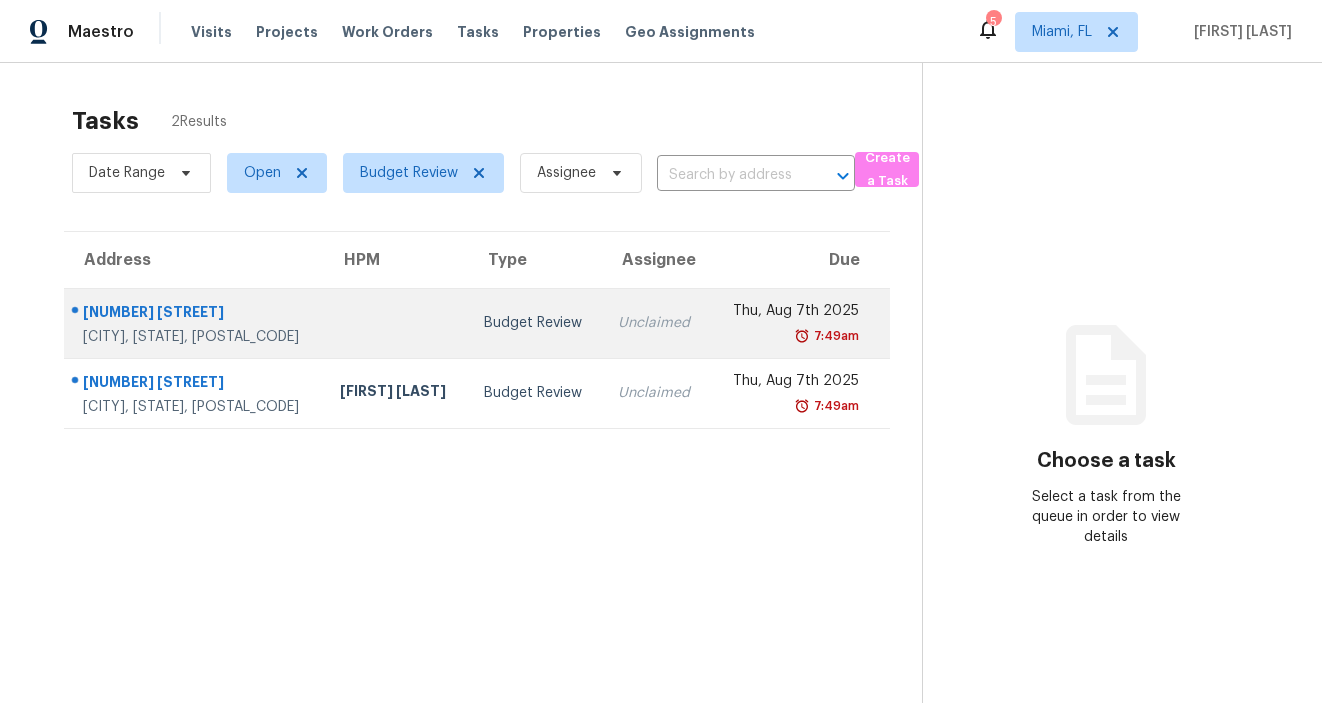 click on "3493 SW Englewood St" at bounding box center (195, 314) 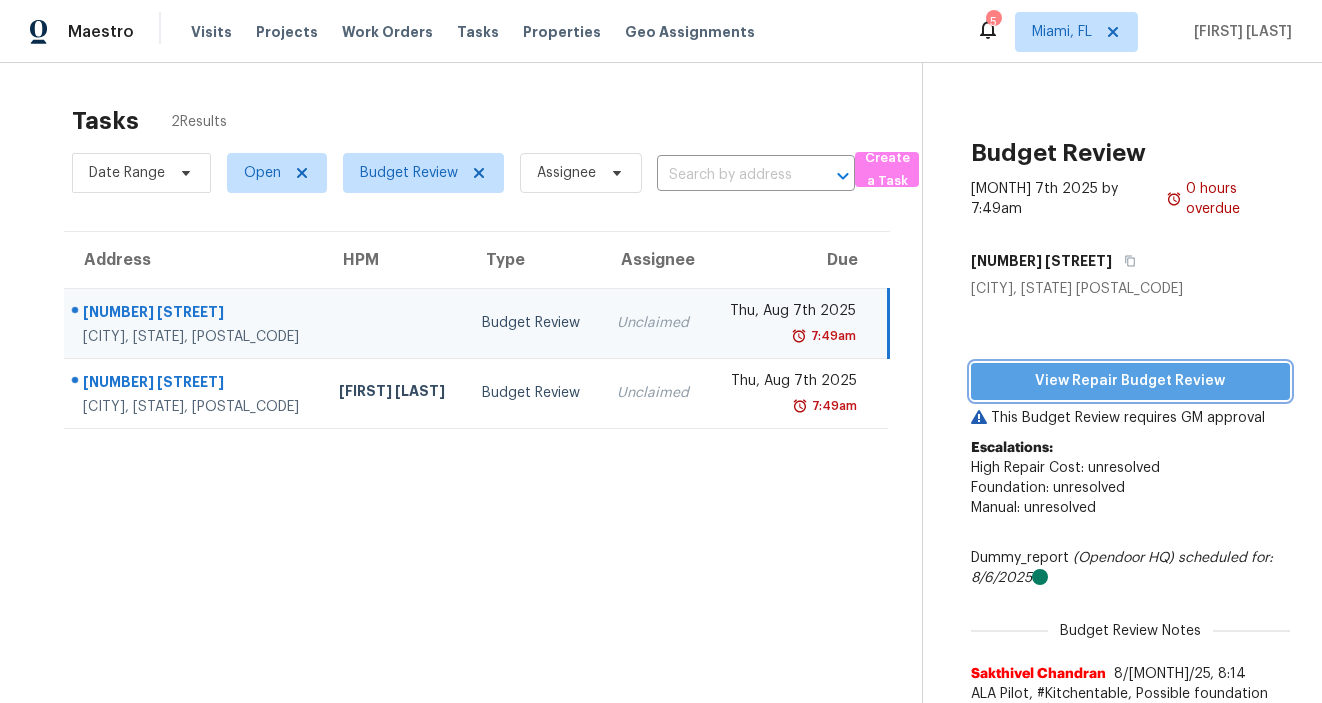 click on "View Repair Budget Review" at bounding box center (1130, 381) 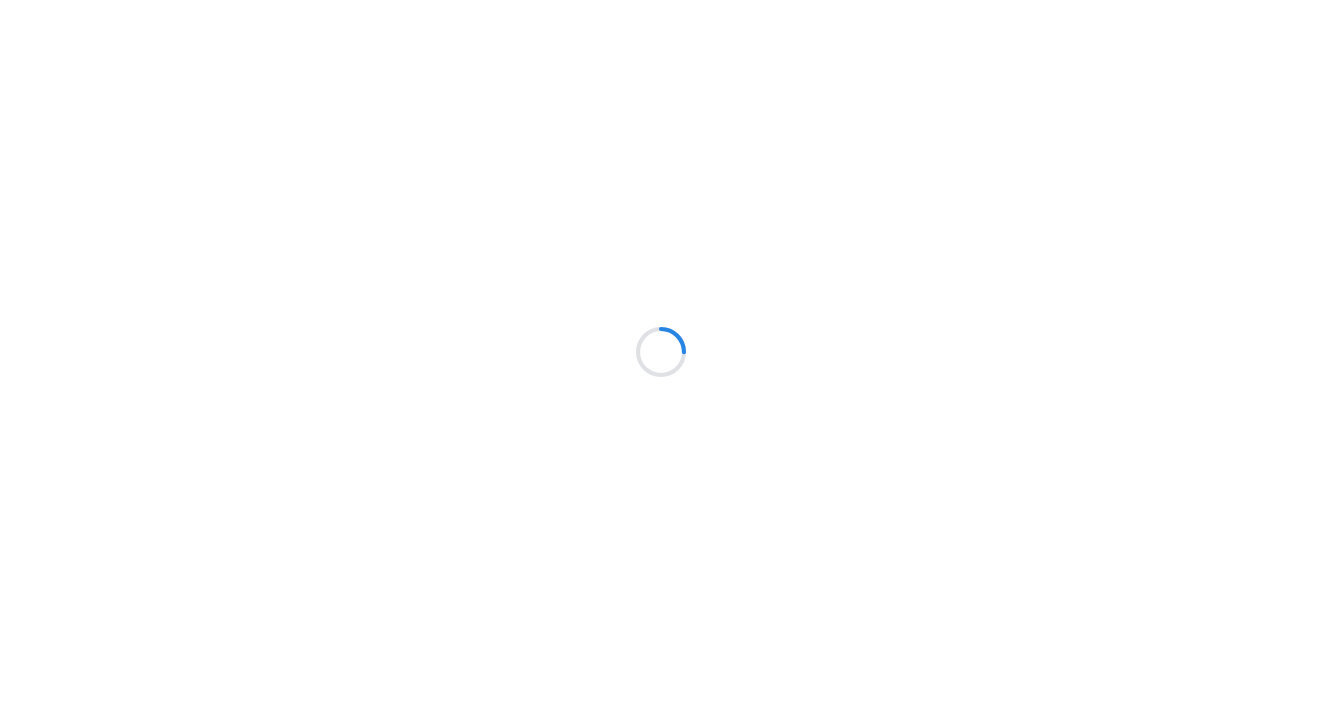 scroll, scrollTop: 0, scrollLeft: 0, axis: both 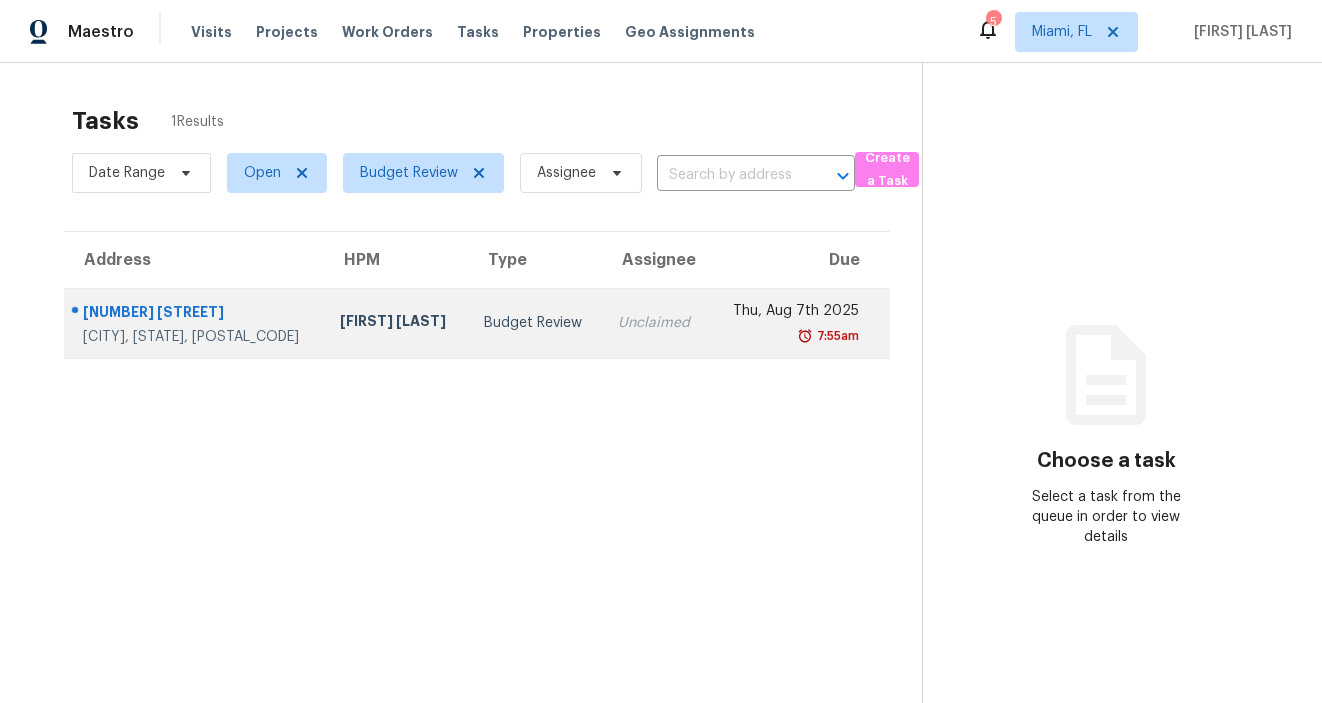 click on "5511 Paleo Pines Cir" at bounding box center (195, 314) 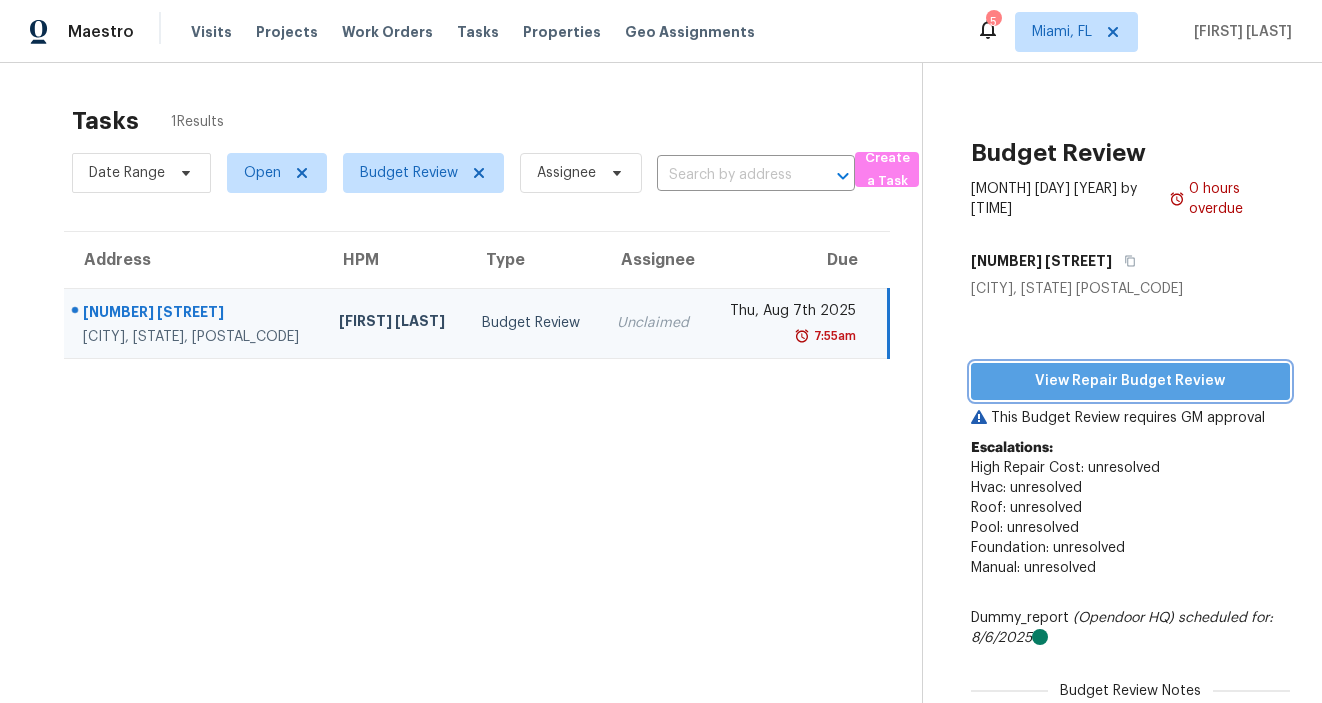 click on "View Repair Budget Review" at bounding box center [1130, 381] 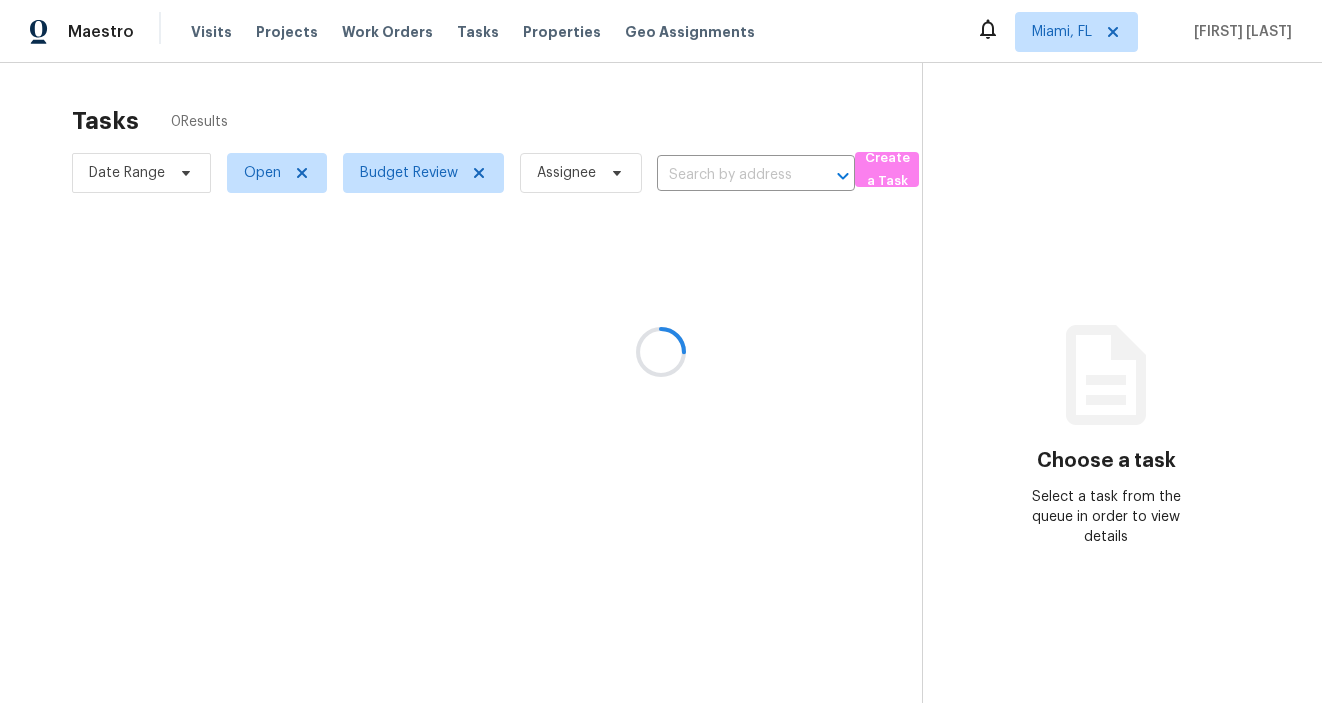 scroll, scrollTop: 0, scrollLeft: 0, axis: both 